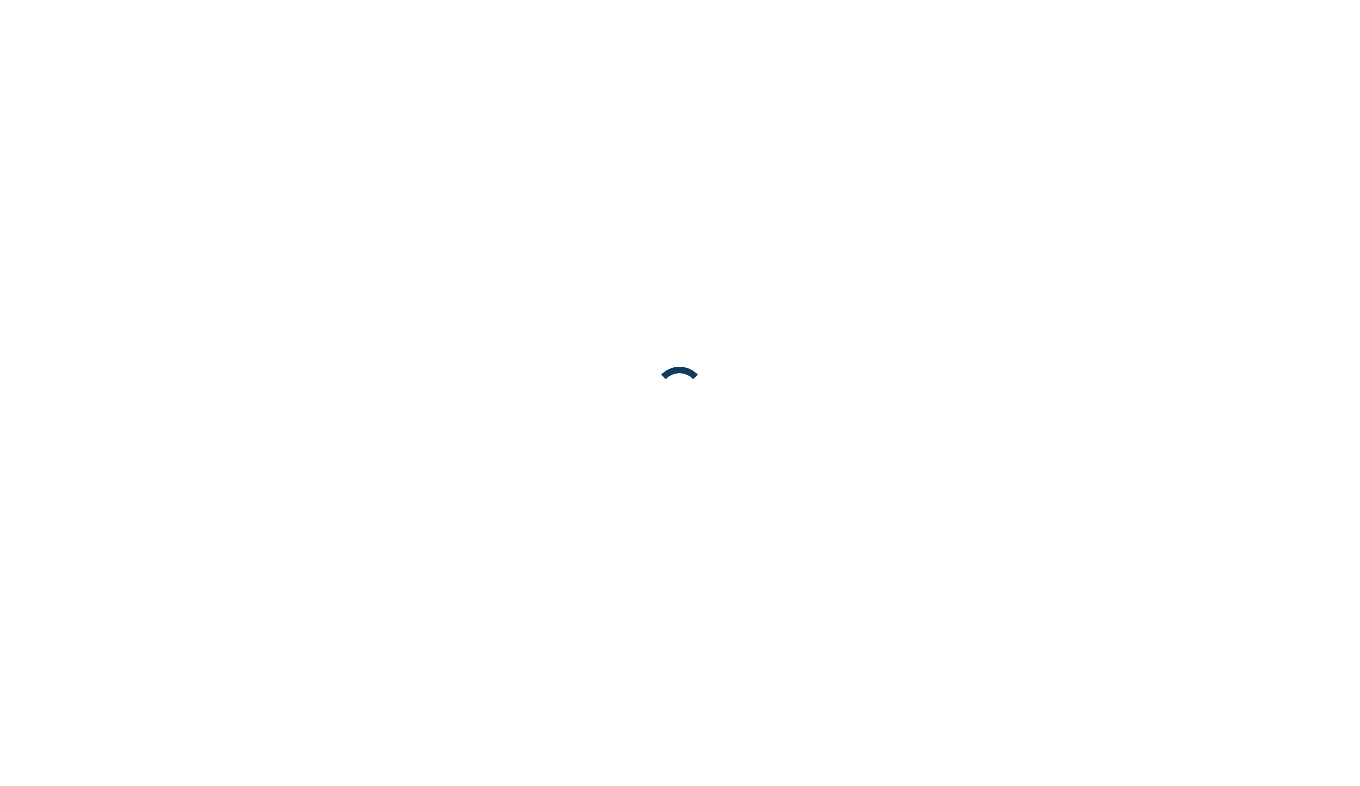 scroll, scrollTop: 0, scrollLeft: 0, axis: both 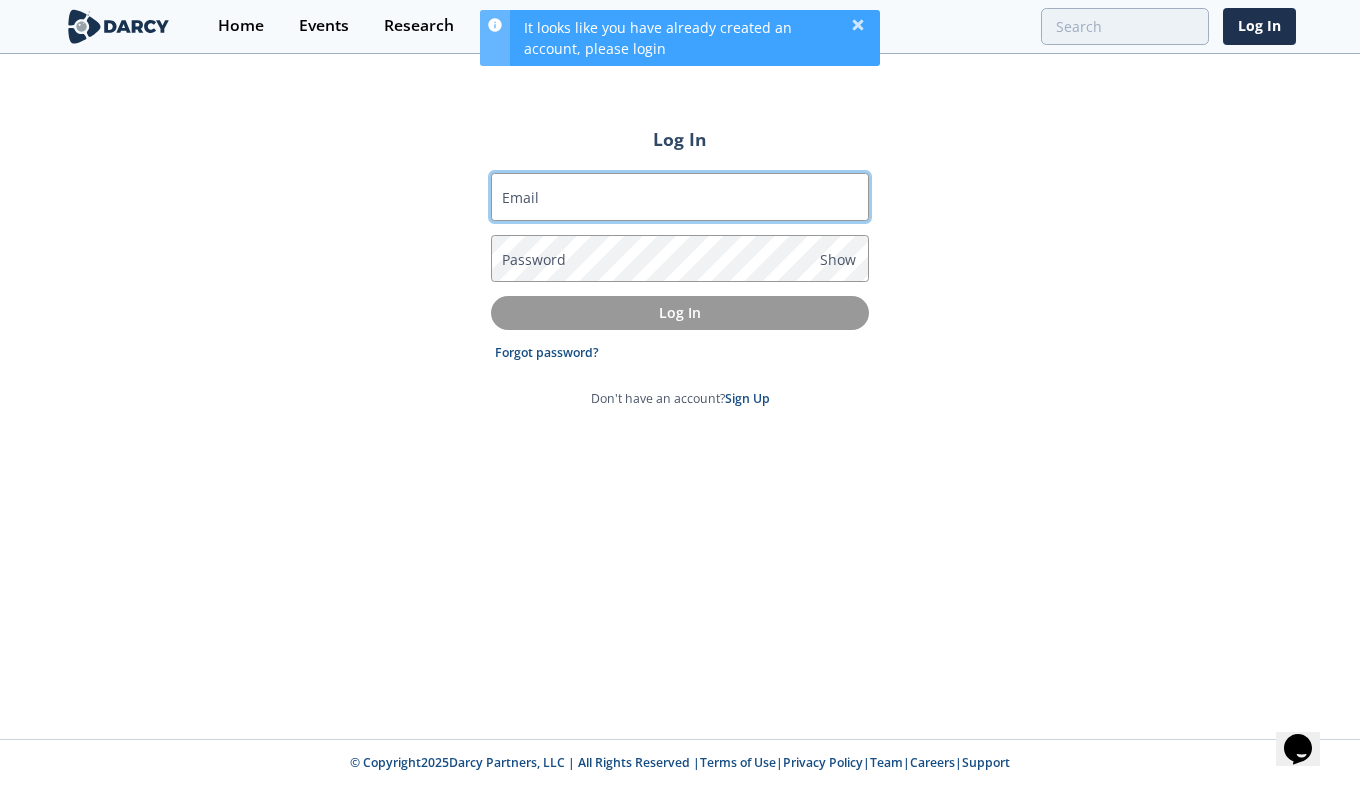 click on "Email" at bounding box center (680, 197) 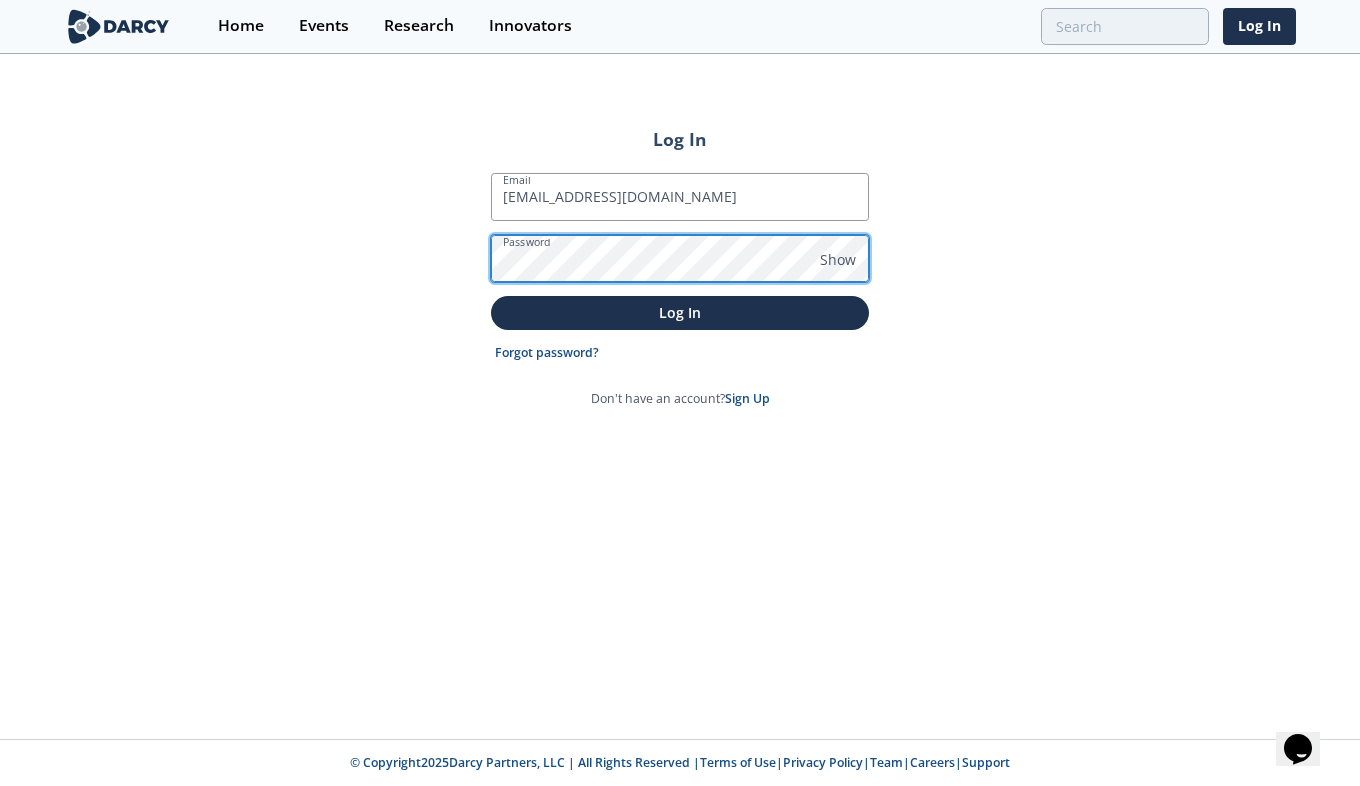 click on "Log In" at bounding box center [680, 312] 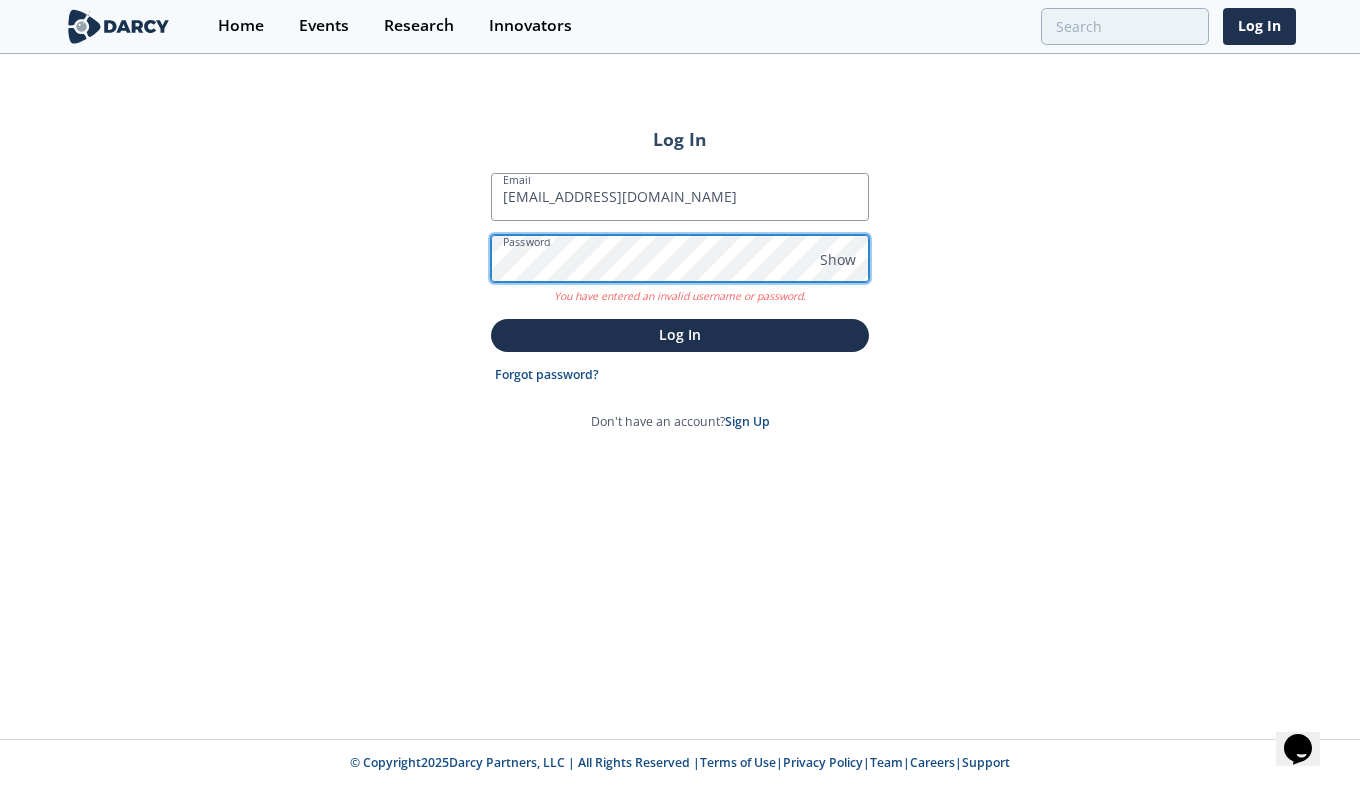 click on "Log In" at bounding box center [680, 335] 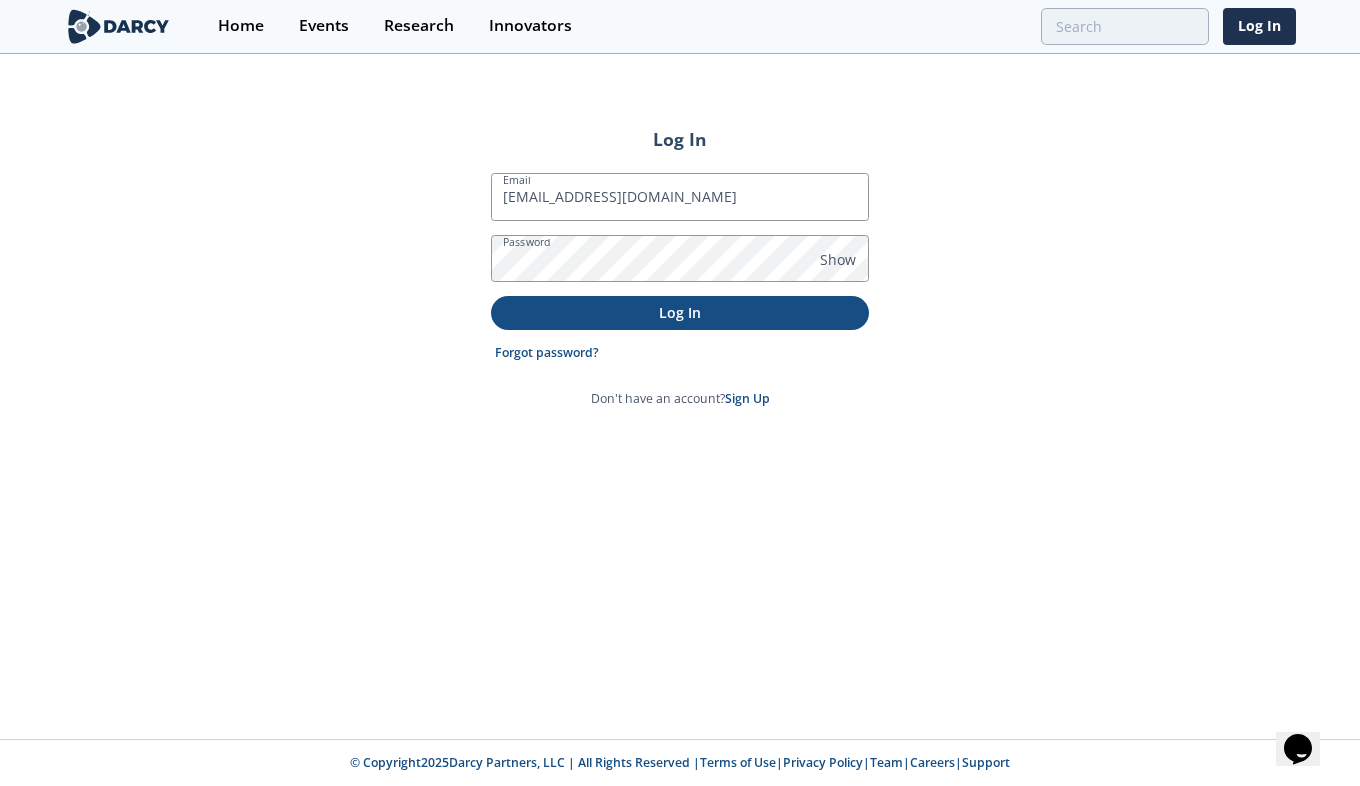 click on "Log In" at bounding box center [680, 312] 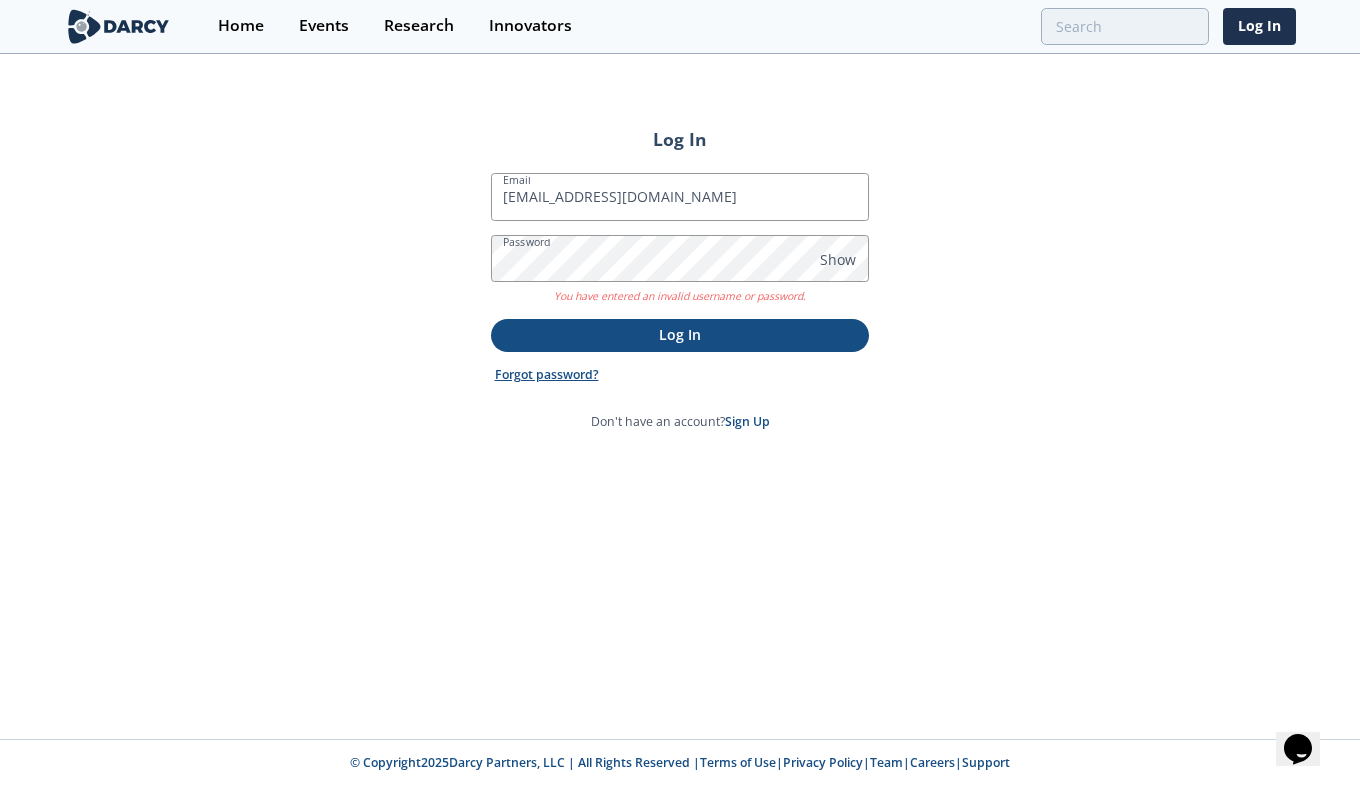 click on "Forgot password?" at bounding box center [547, 375] 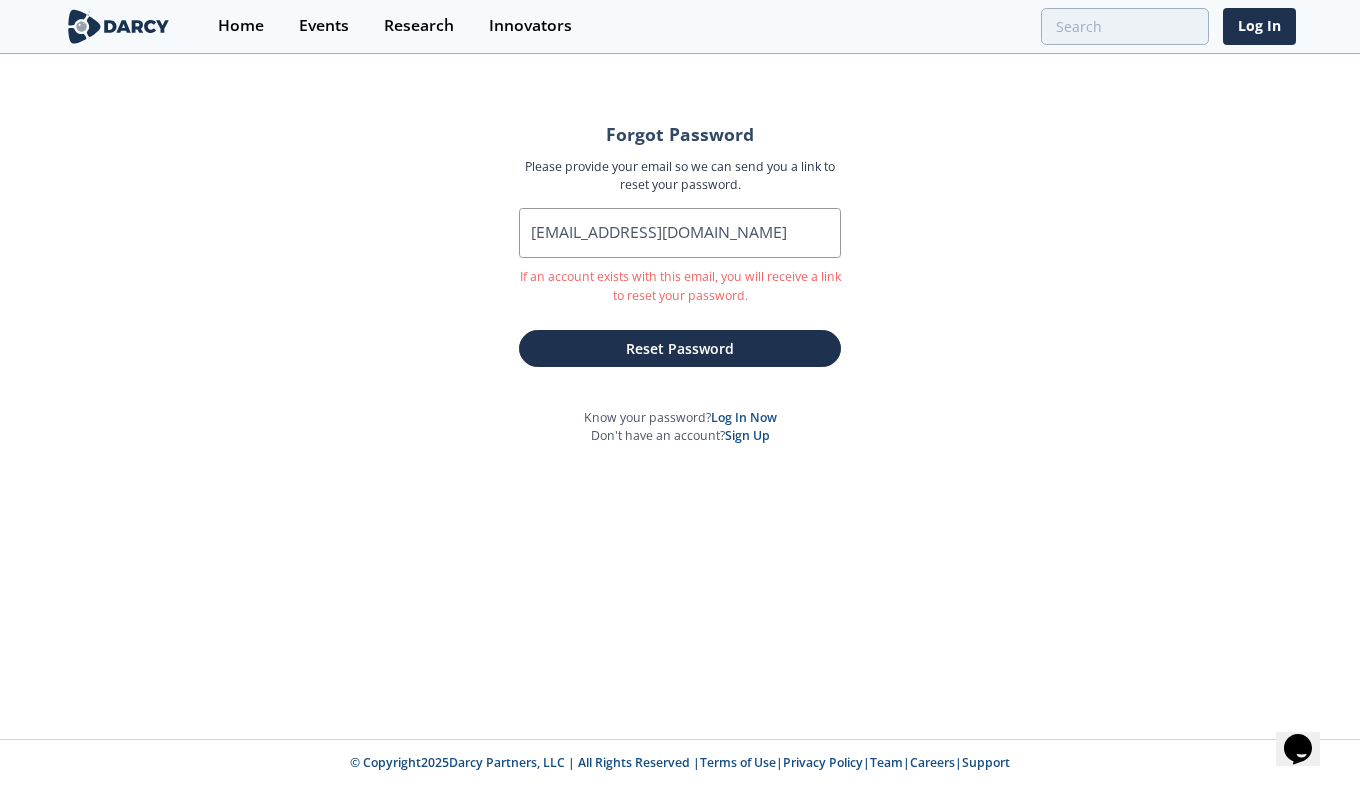 click on "Forgot Password
Please provide your email so we can send you a link to reset your password.
Email
ling.bai@vlenergy.ca
If an account exists with this email, you will receive a link to reset your password.
Reset Password
Know your password?
Log In Now
Don't have an account?
Sign Up" 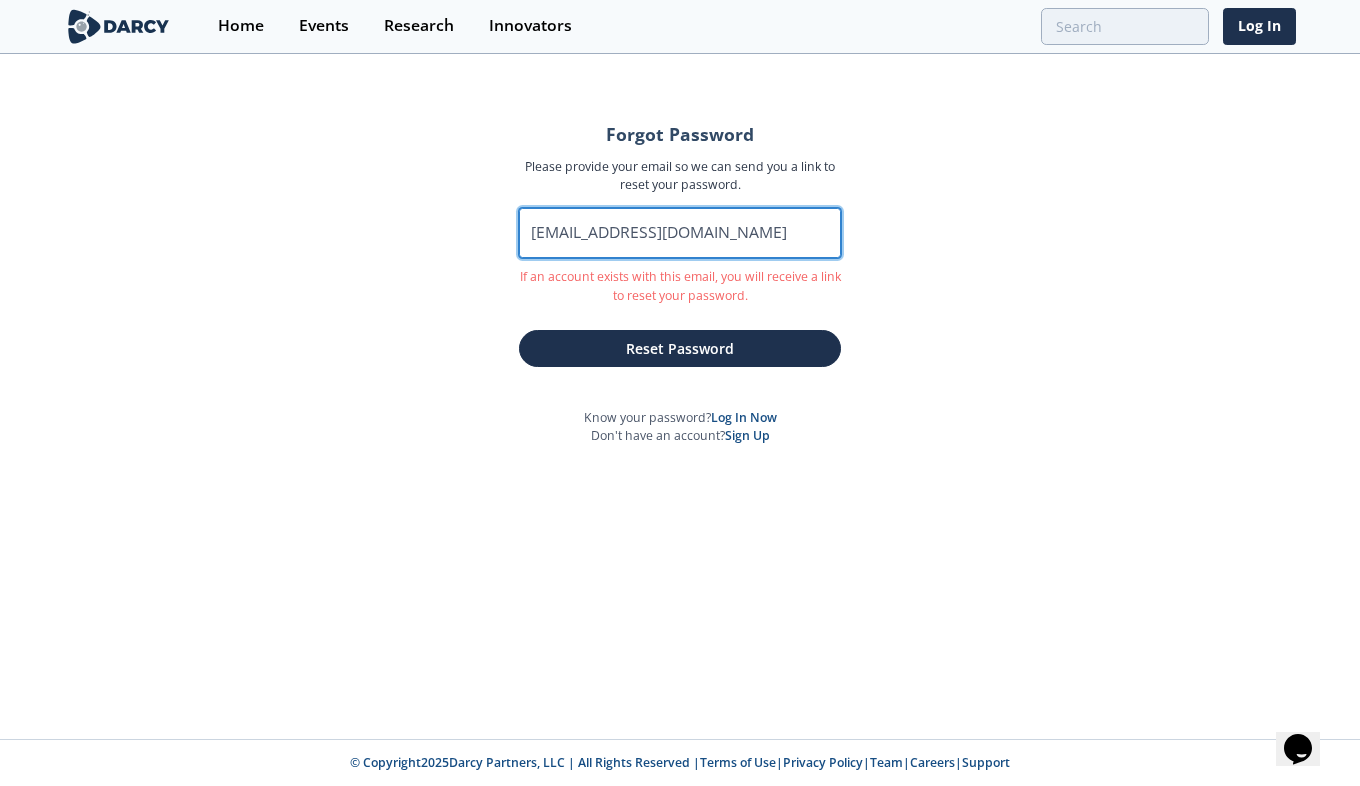click on "[EMAIL_ADDRESS][DOMAIN_NAME]" at bounding box center [680, 233] 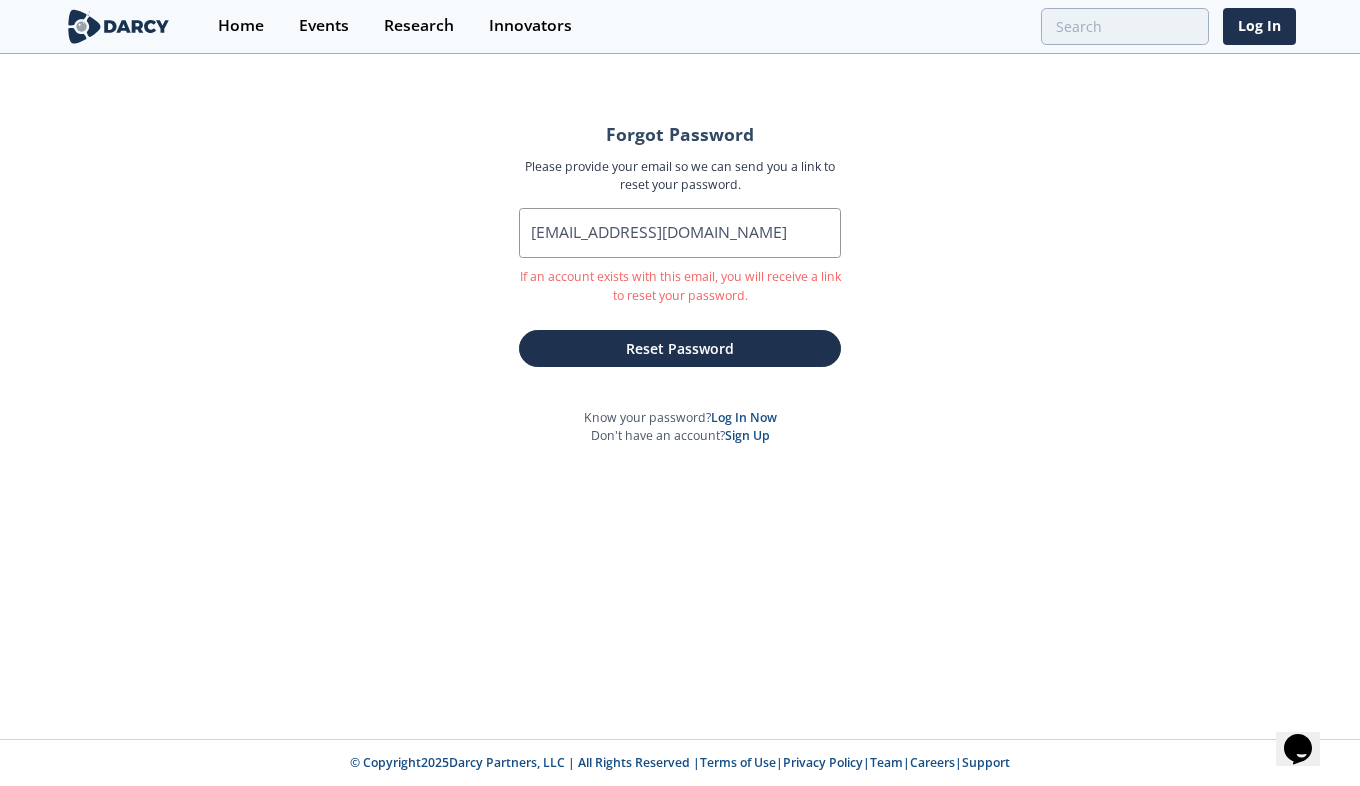 click on "Forgot Password
Please provide your email so we can send you a link to reset your password.
Email
ling.bai@vlenergy.ca
If an account exists with this email, you will receive a link to reset your password.
Reset Password
Know your password?
Log In Now
Don't have an account?
Sign Up" 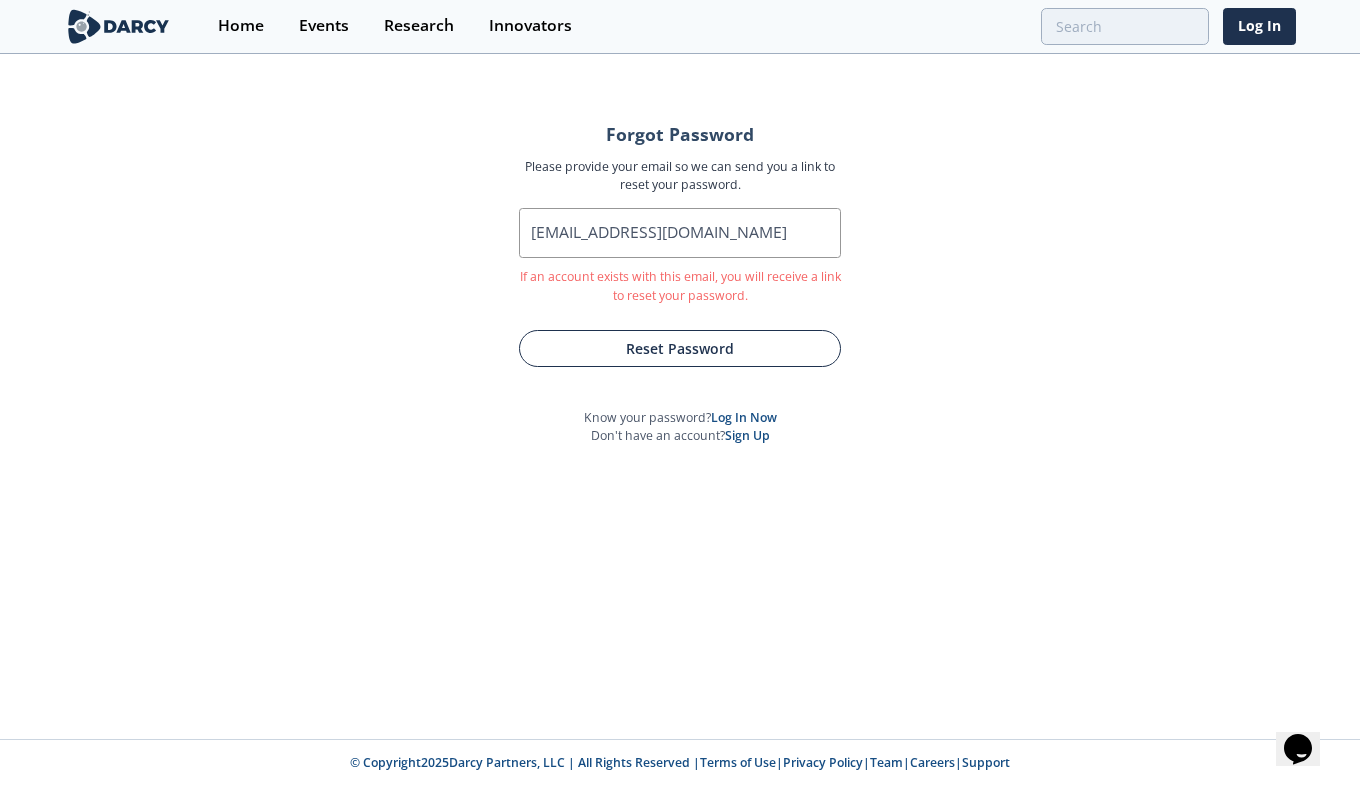click on "Reset Password" at bounding box center [680, 348] 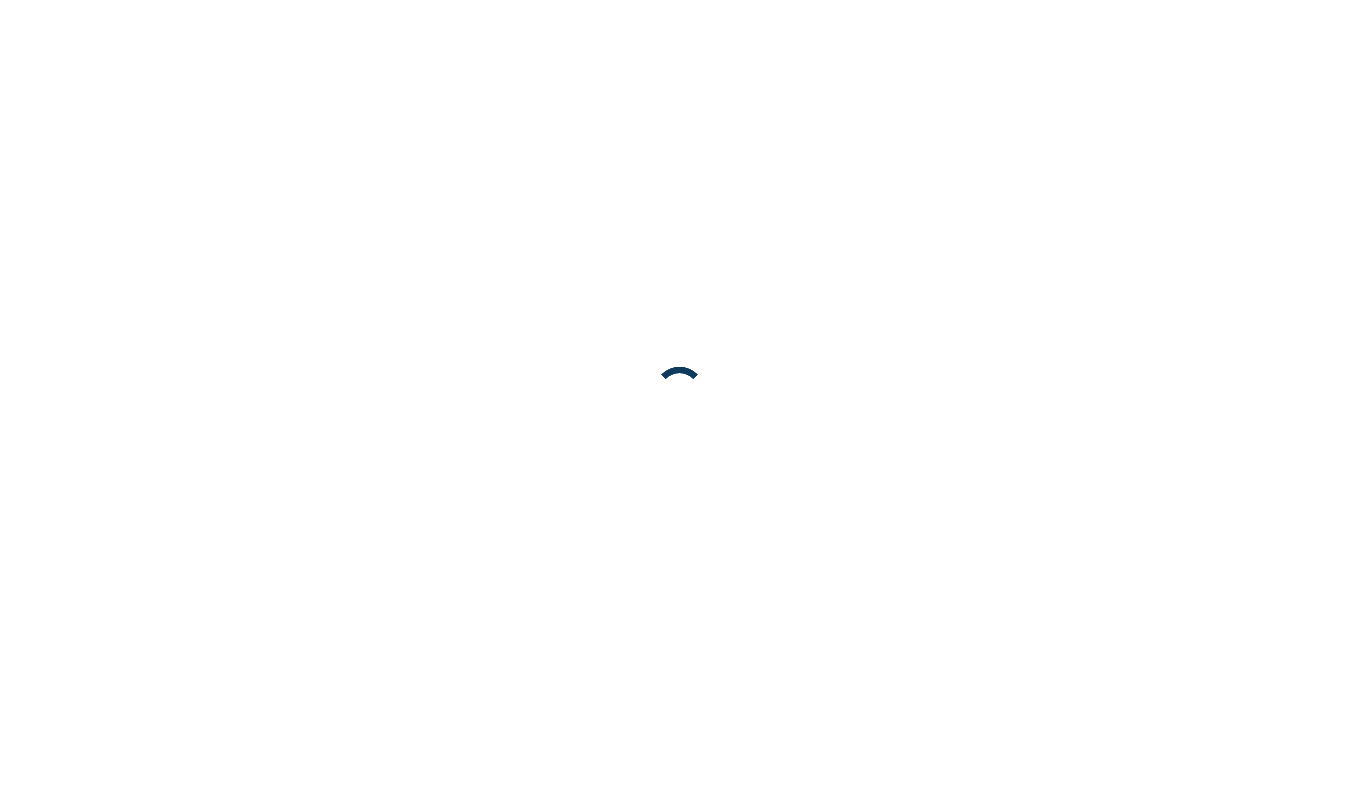 scroll, scrollTop: 0, scrollLeft: 0, axis: both 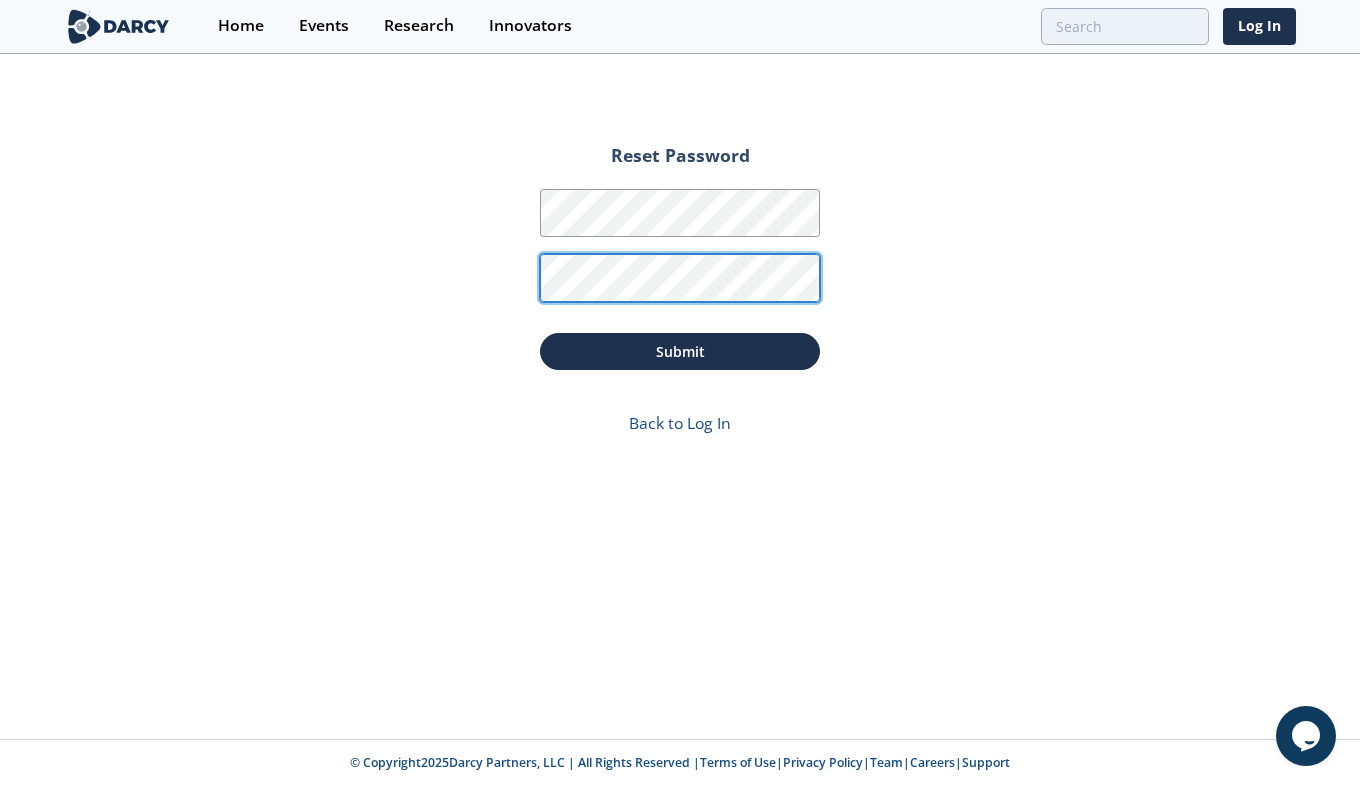click on "Submit" at bounding box center (680, 351) 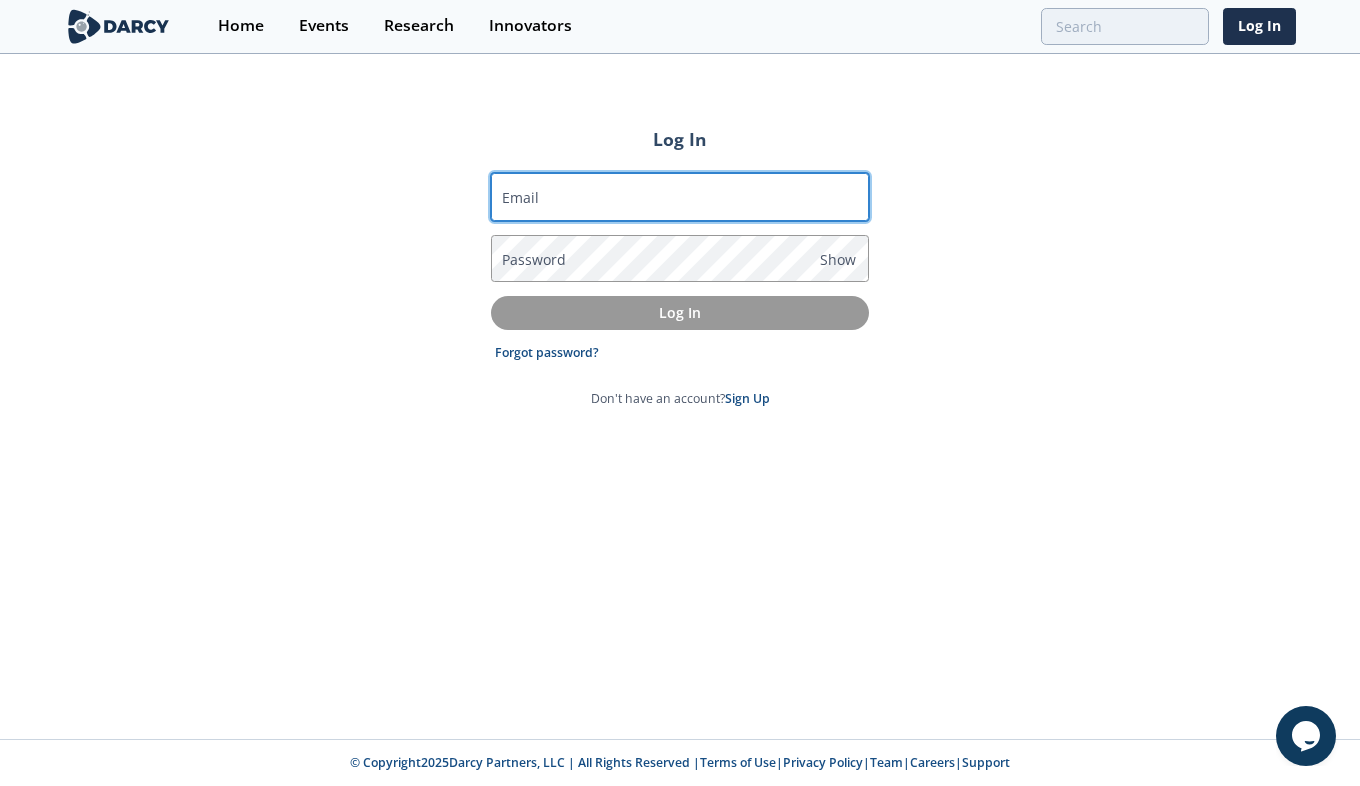 type on "[EMAIL_ADDRESS][DOMAIN_NAME]" 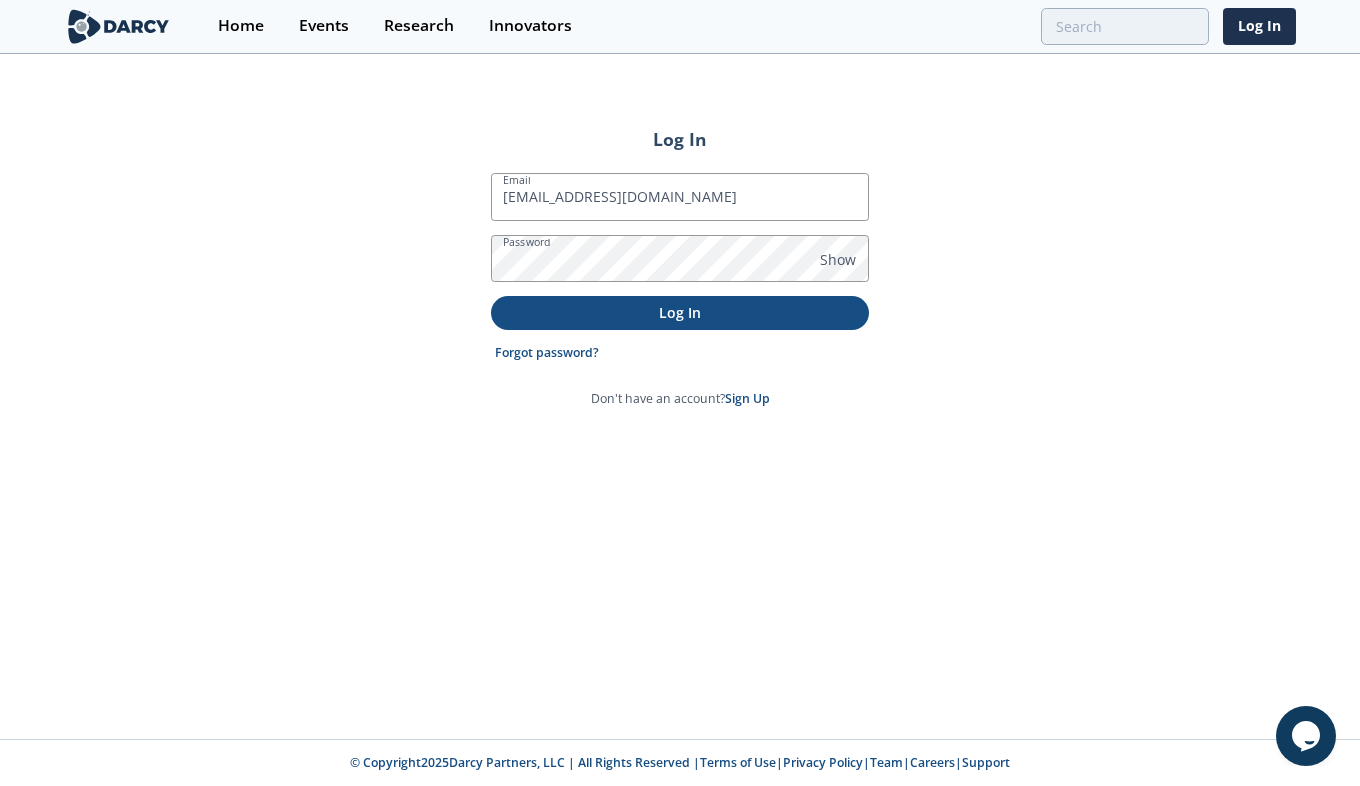 click on "Log In" at bounding box center (680, 312) 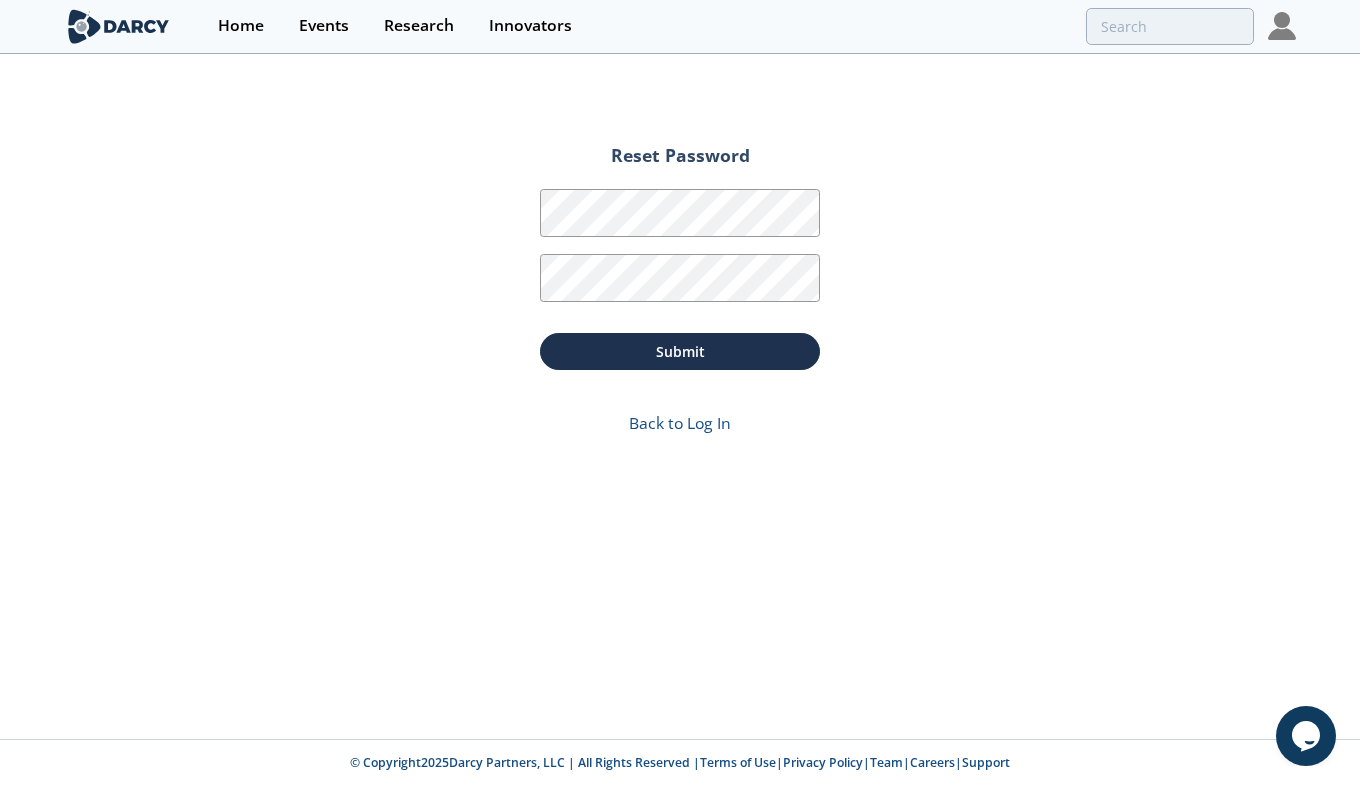 click on "Reset Password
Password
Password Confirmation
Submit
Back to Log In" 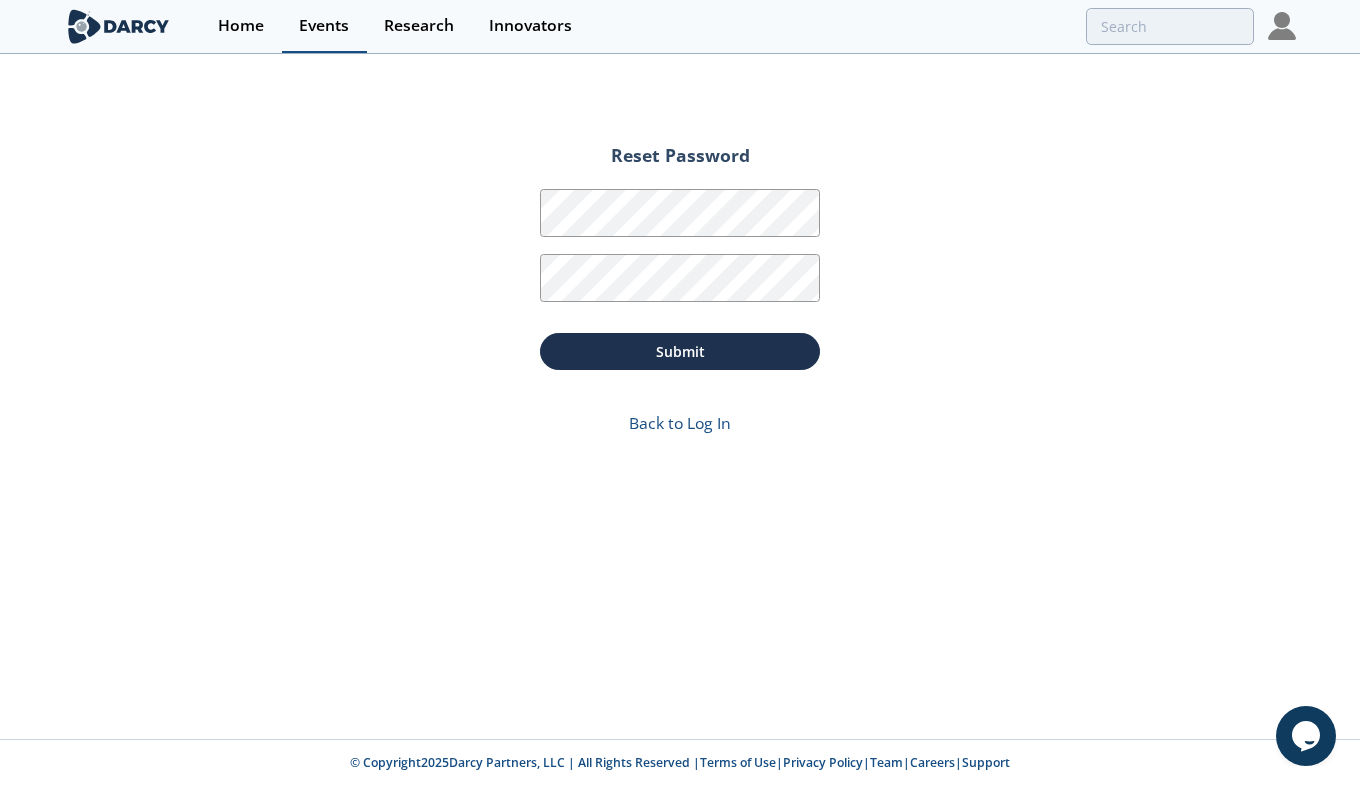 click on "Events" at bounding box center (324, 26) 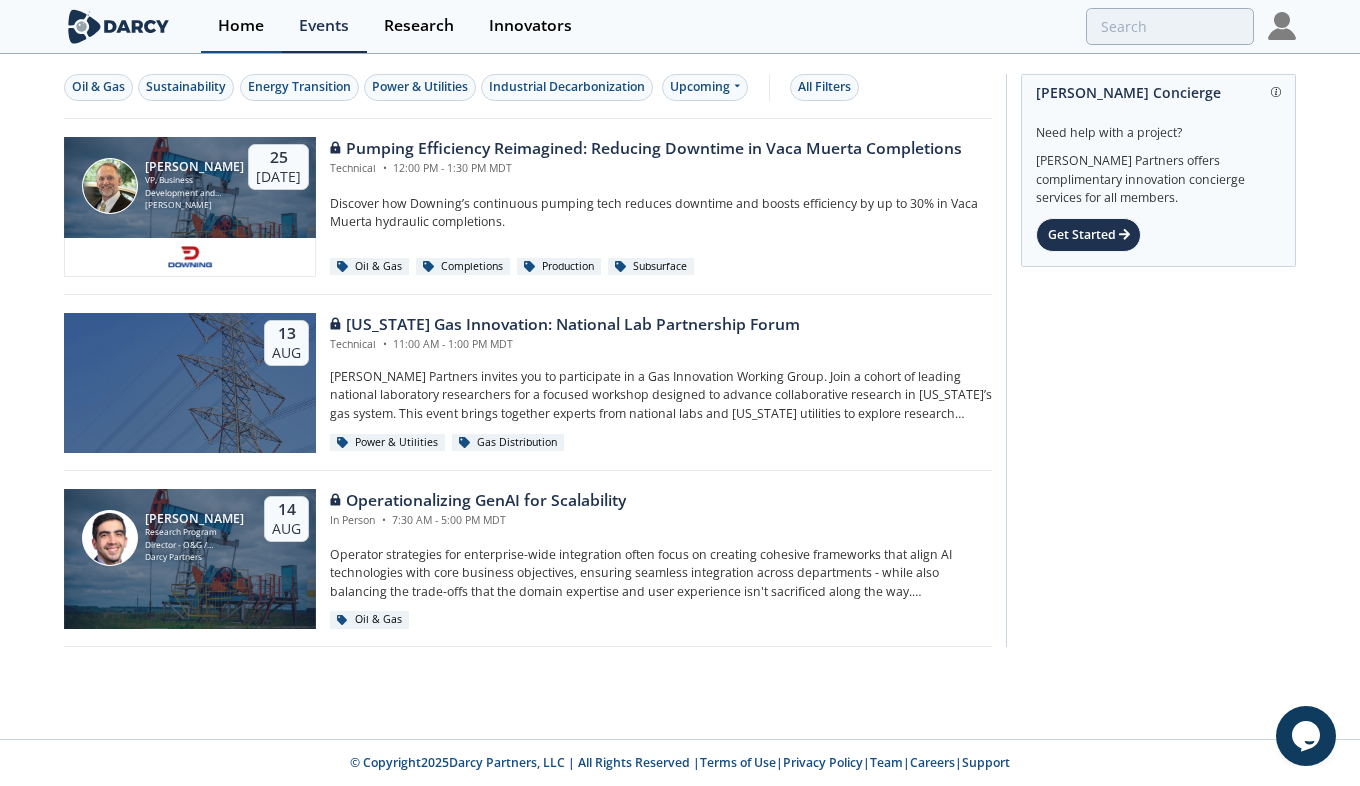 click on "Home" at bounding box center (241, 26) 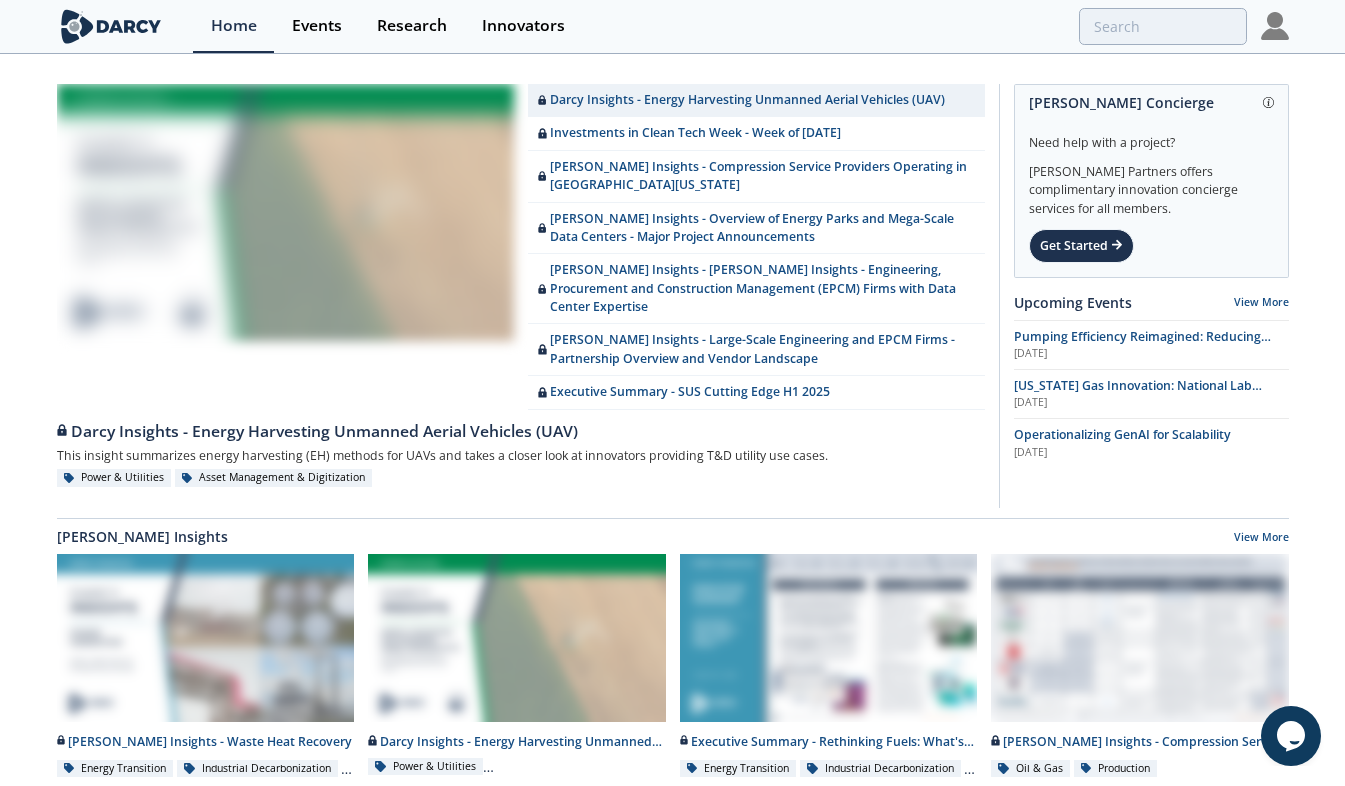 click at bounding box center (1275, 26) 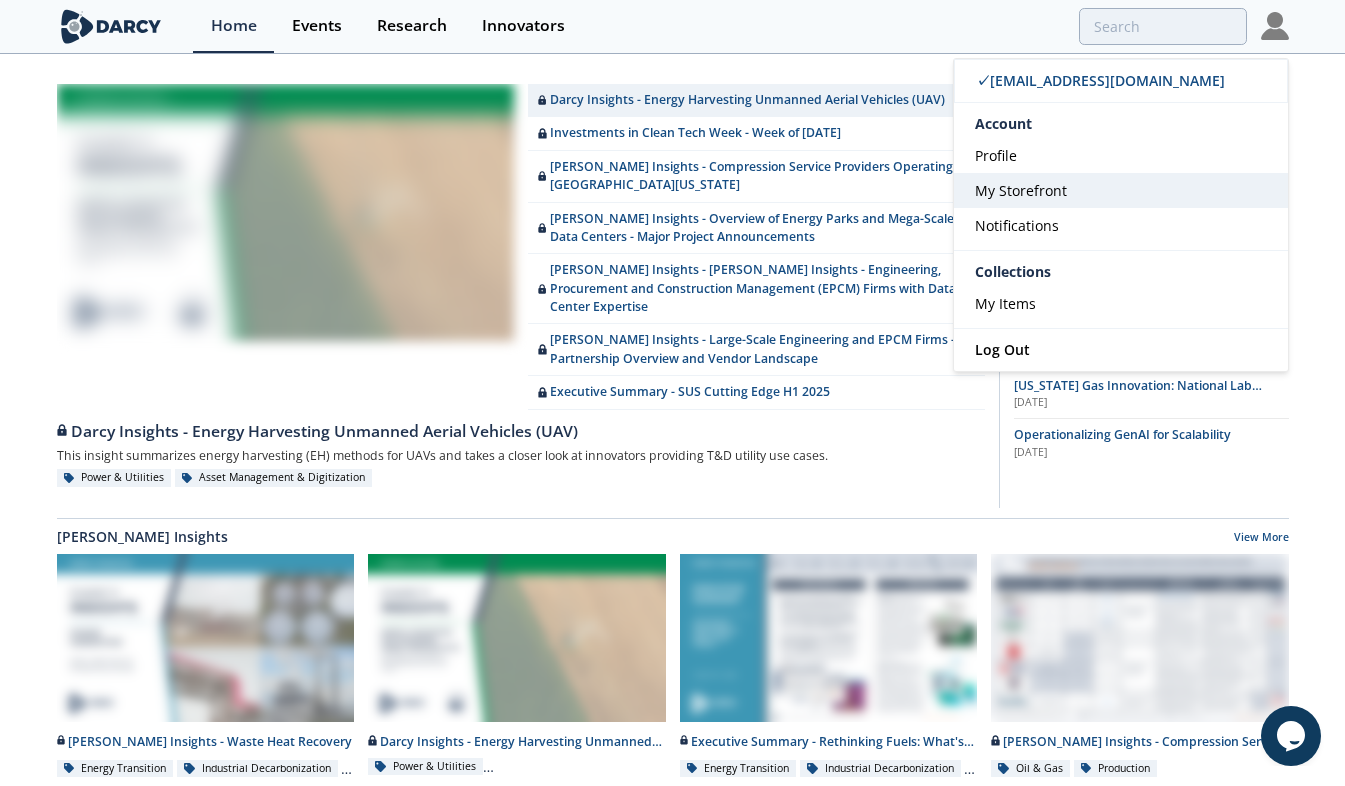 click on "My Storefront" at bounding box center (1021, 190) 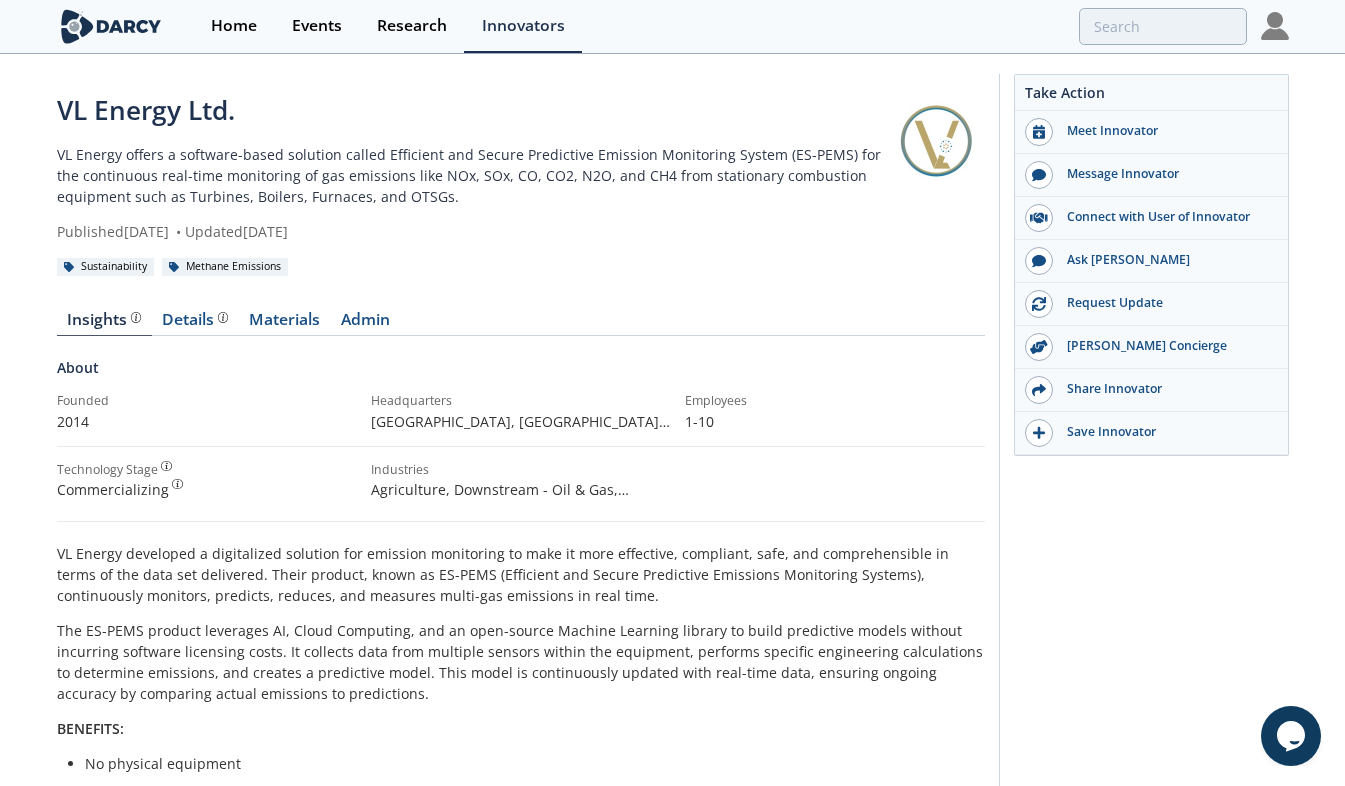 click on "VL Energy Ltd.
VL Energy offers a software-based solution called Efficient and Secure Predictive Emission Monitoring System (ES-PEMS) for the continuous real-time monitoring of gas emissions like NOx, SOx, CO, CO2, N2O, and CH4 from stationary combustion equipment such as Turbines, Boilers, Furnaces, and OTSGs.
Published  [DATE]
•
Updated  [DATE]
Sustainability
Methane Emissions" at bounding box center (521, 184) 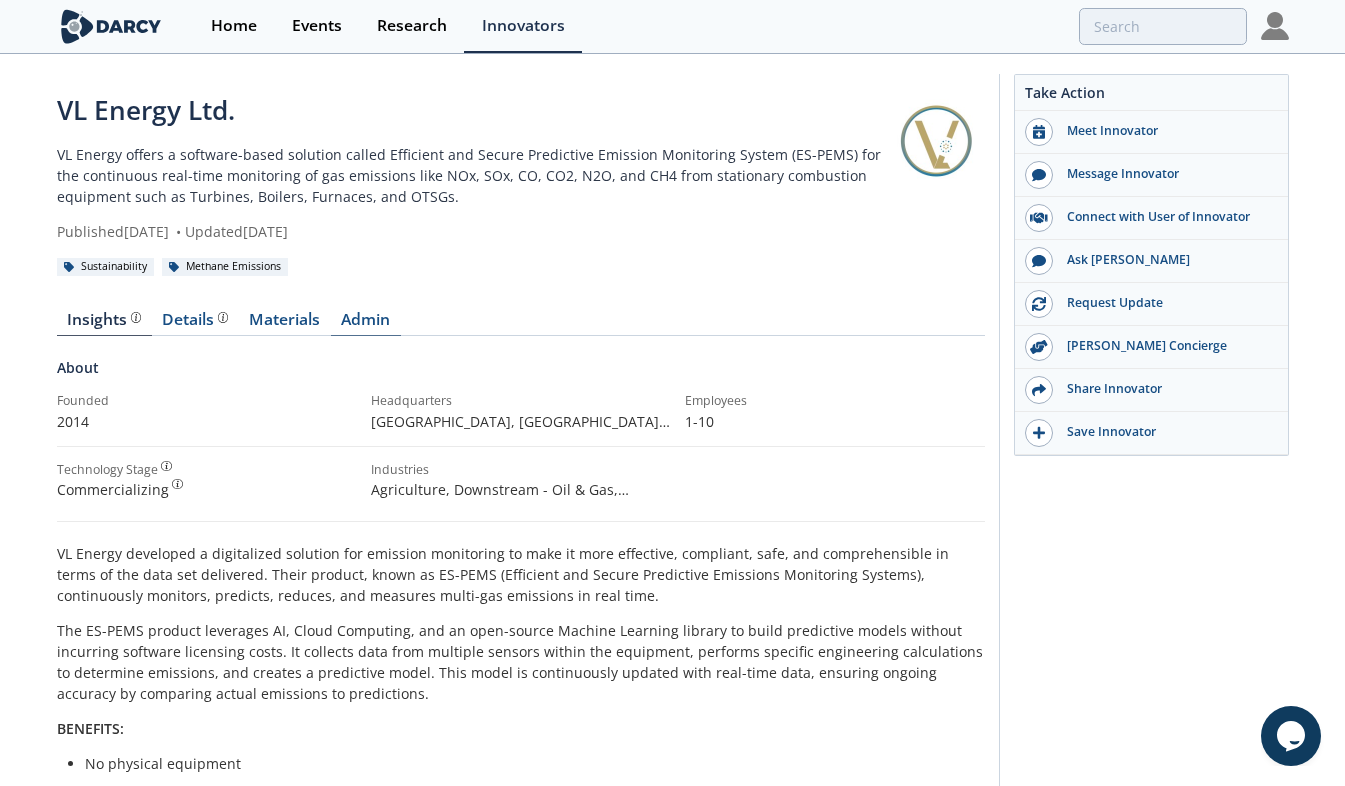 click on "Admin" at bounding box center (366, 324) 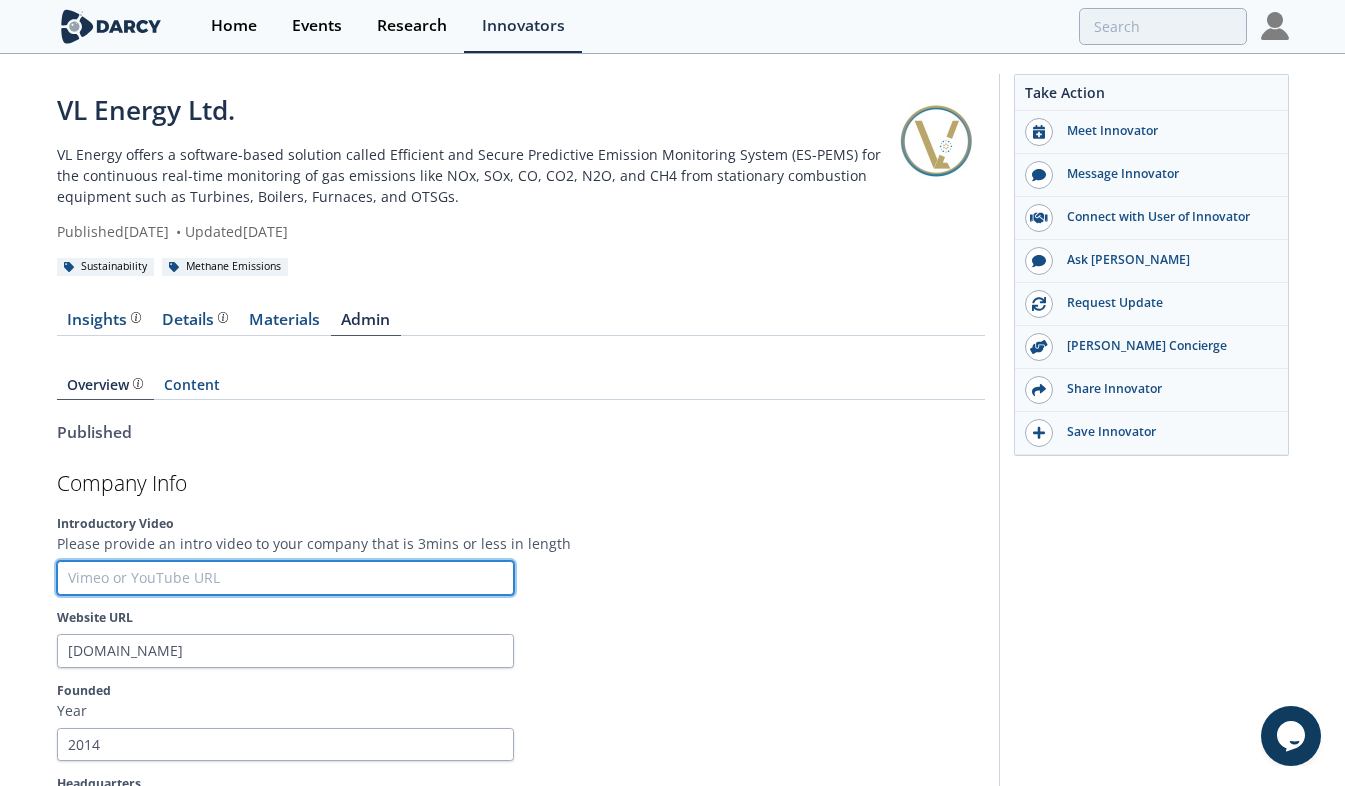 click at bounding box center (285, 578) 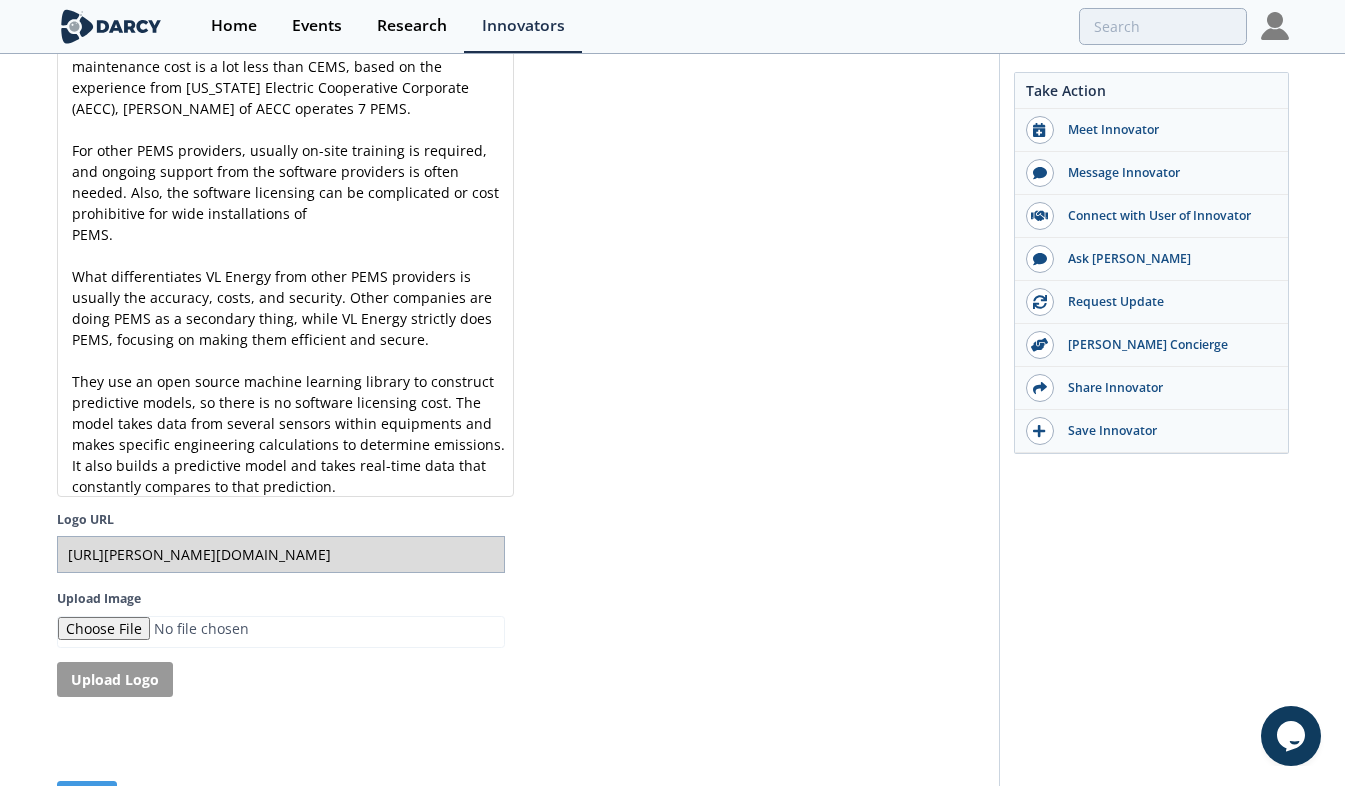 scroll, scrollTop: 0, scrollLeft: 0, axis: both 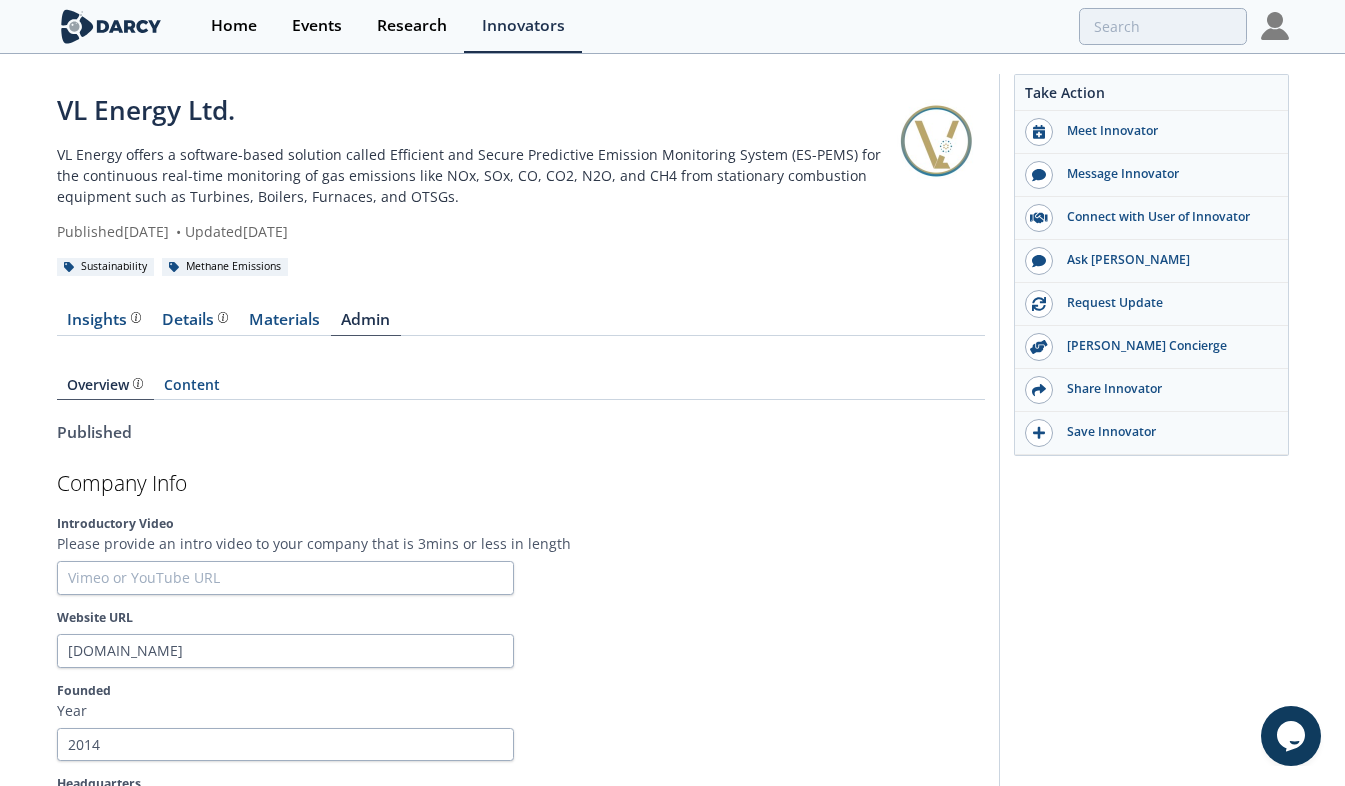 click at bounding box center [756, 578] 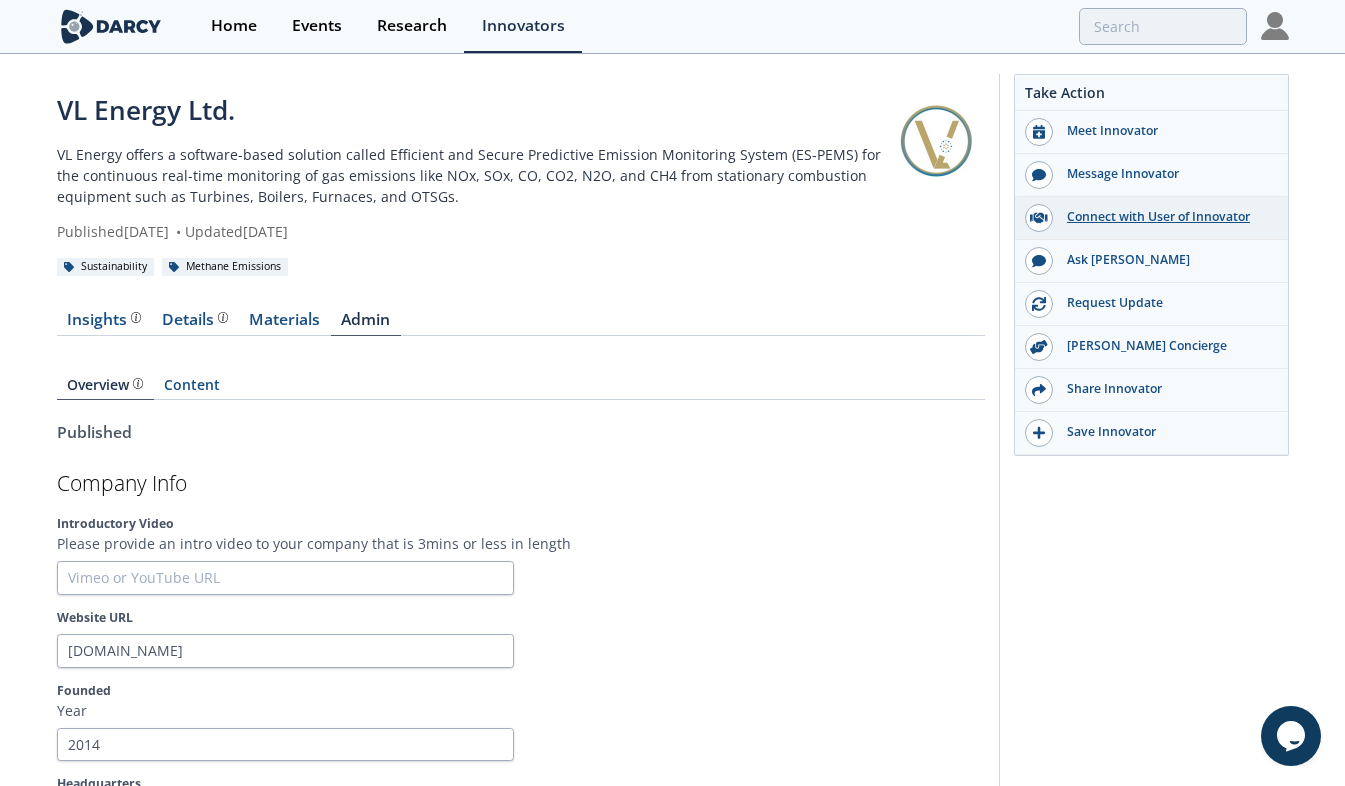 click on "Connect with User of Innovator" at bounding box center [1165, 217] 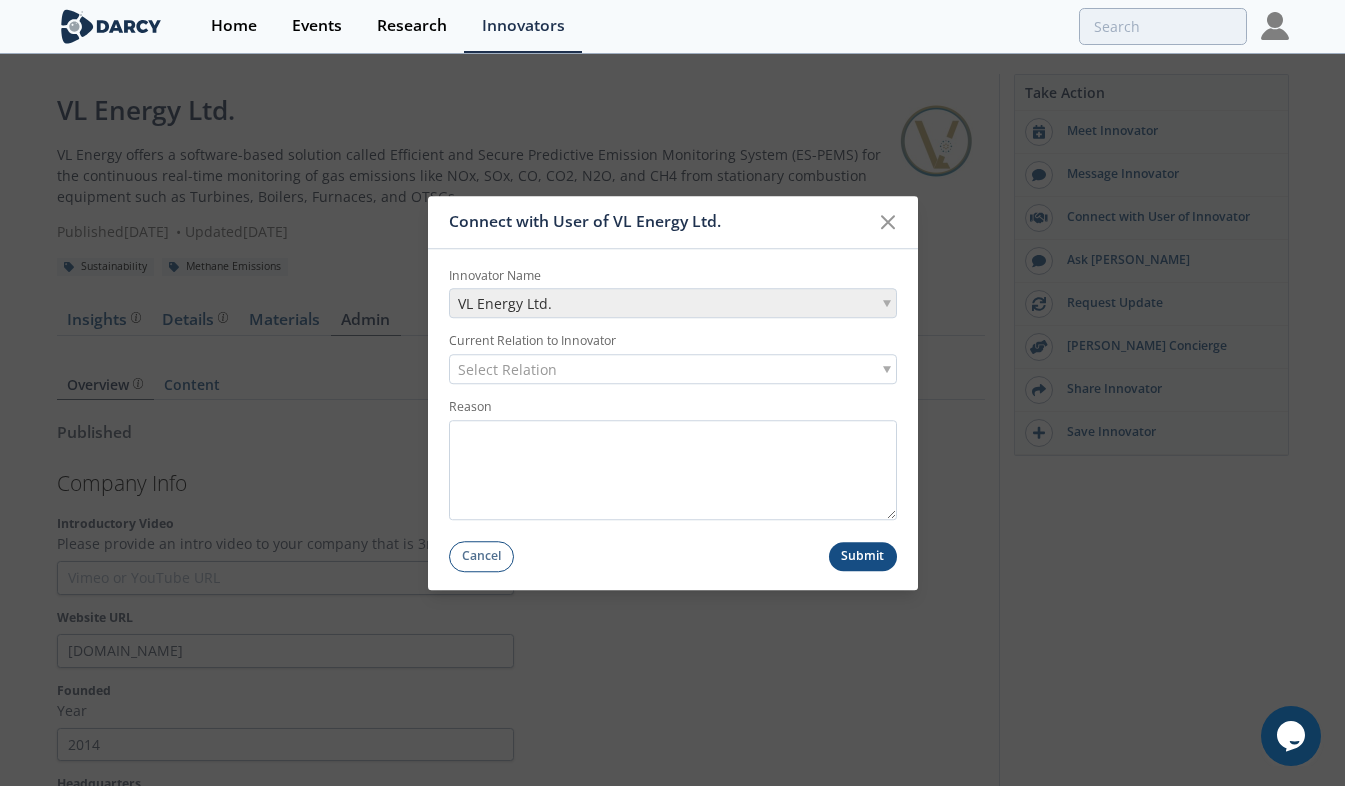 click on "Select Relation" at bounding box center (507, 370) 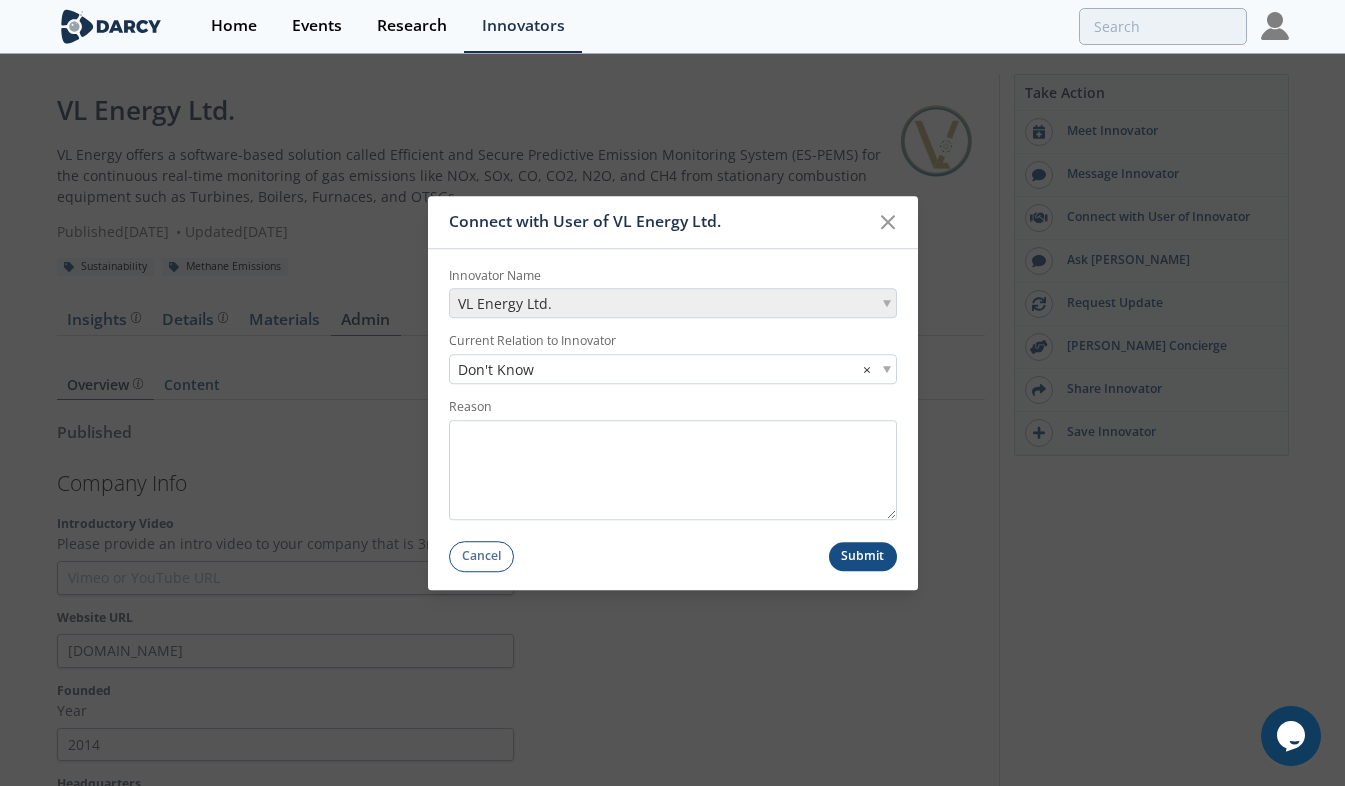 click on "Submit" at bounding box center [863, 556] 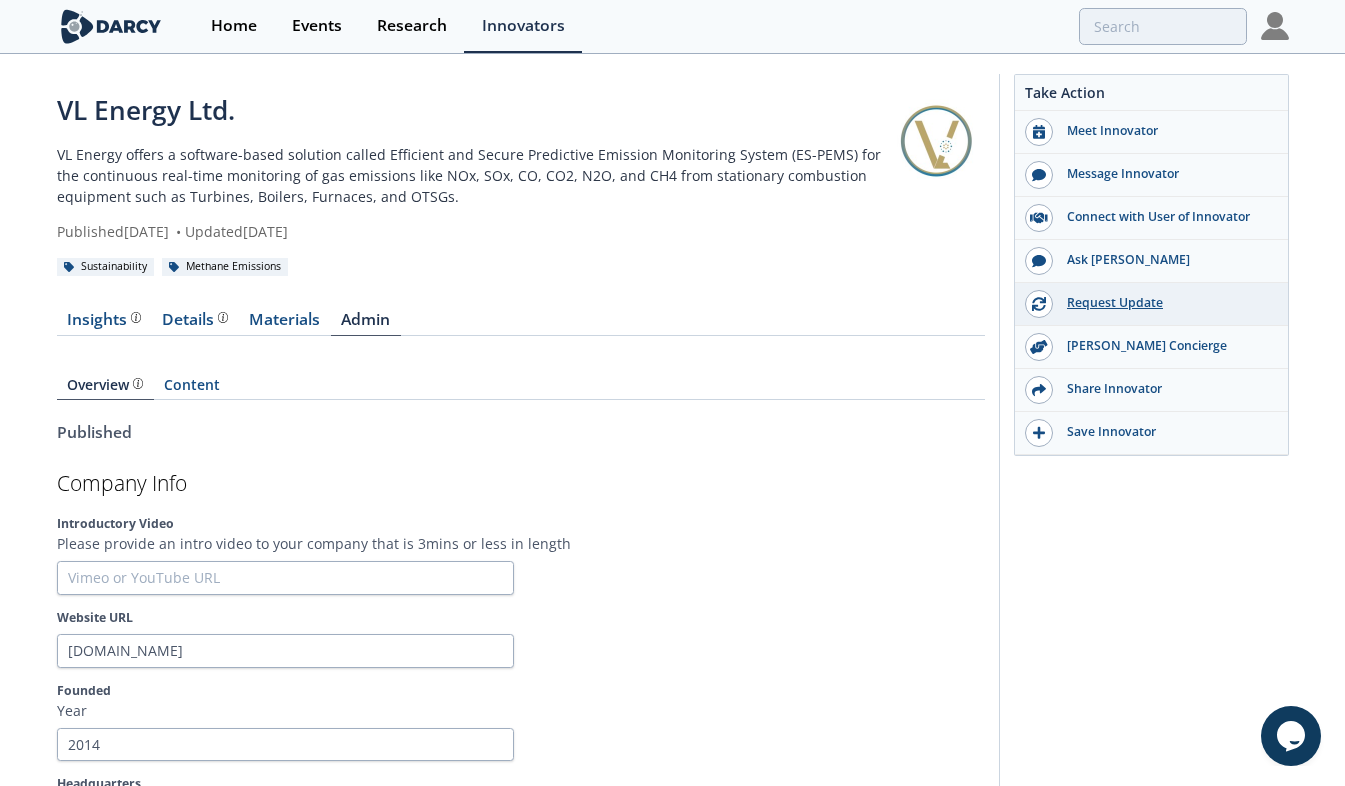 click on "Request Update" at bounding box center (1165, 303) 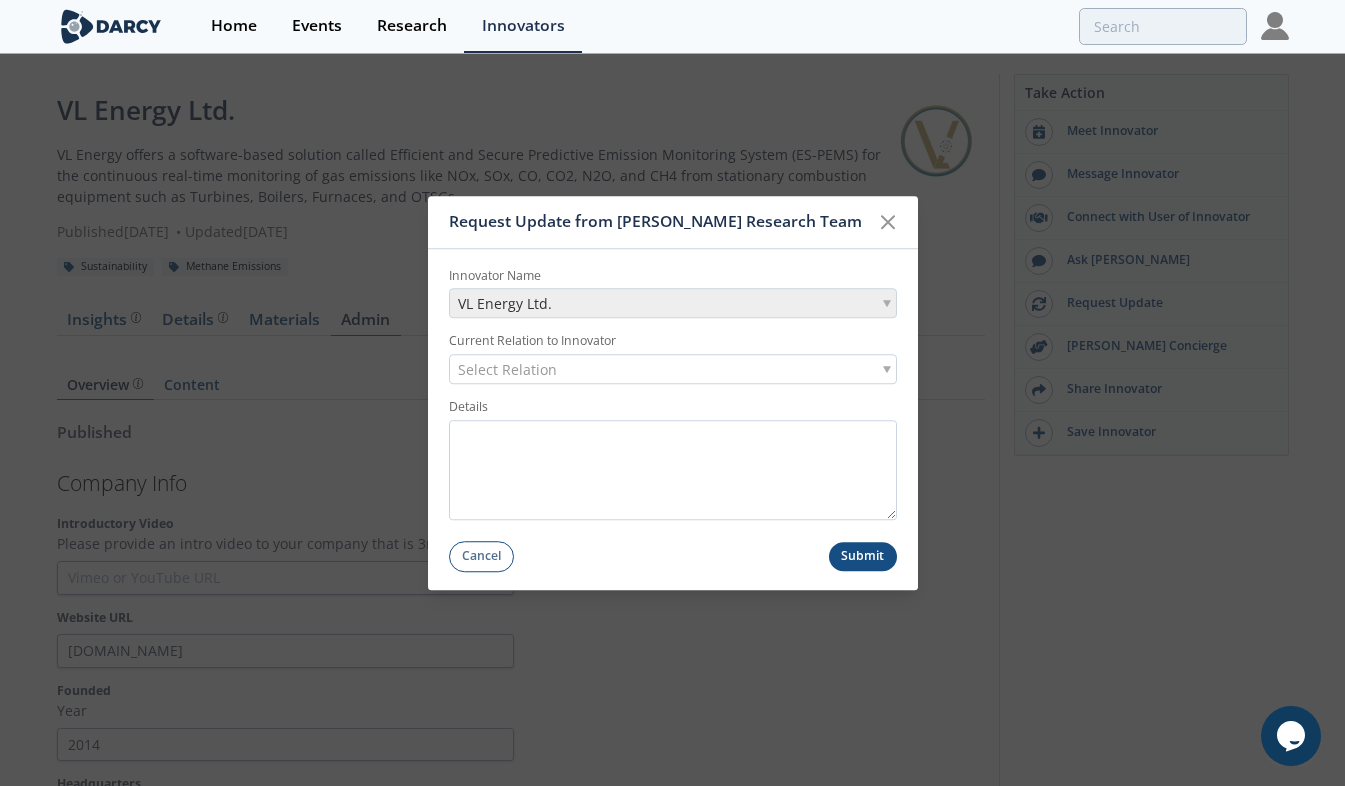 click on "Select Relation" at bounding box center [673, 370] 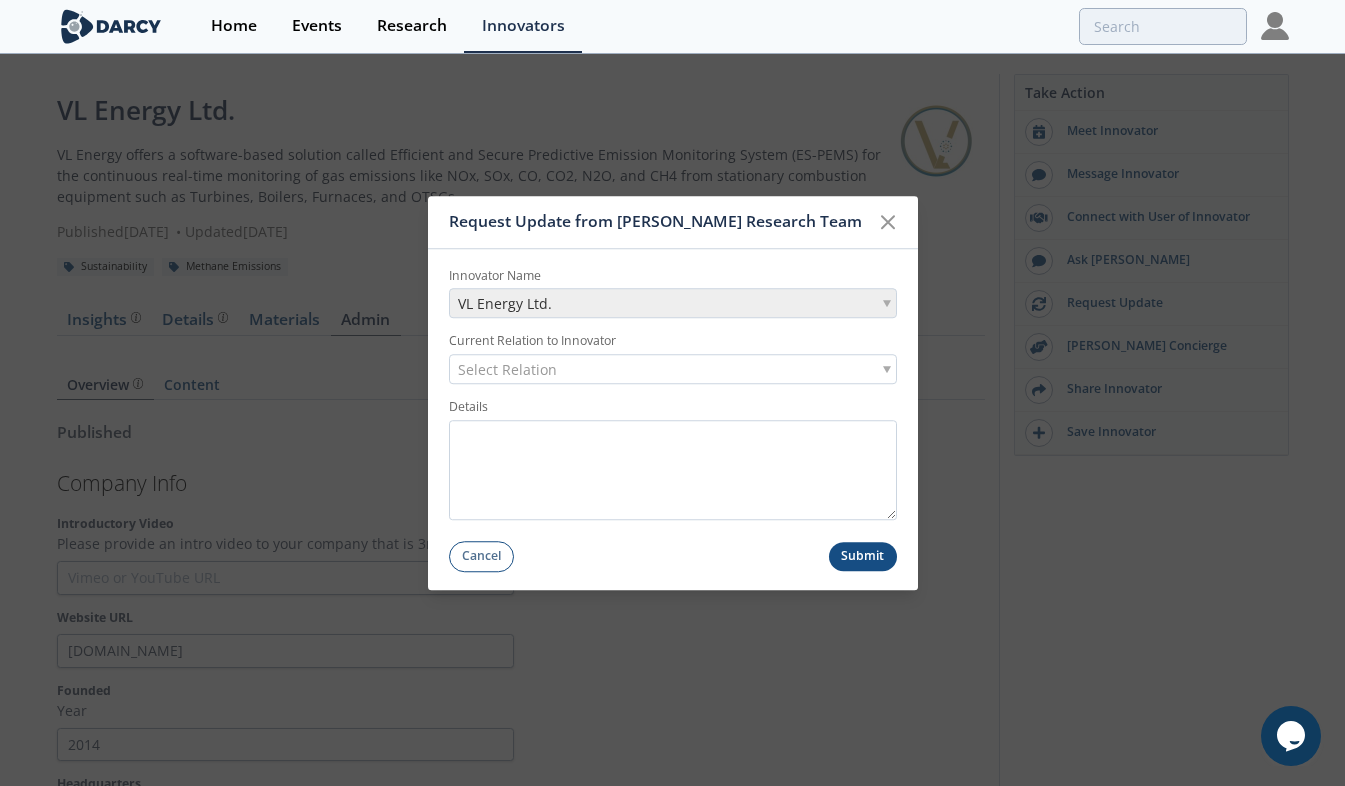 click on "Select Relation" at bounding box center [673, 370] 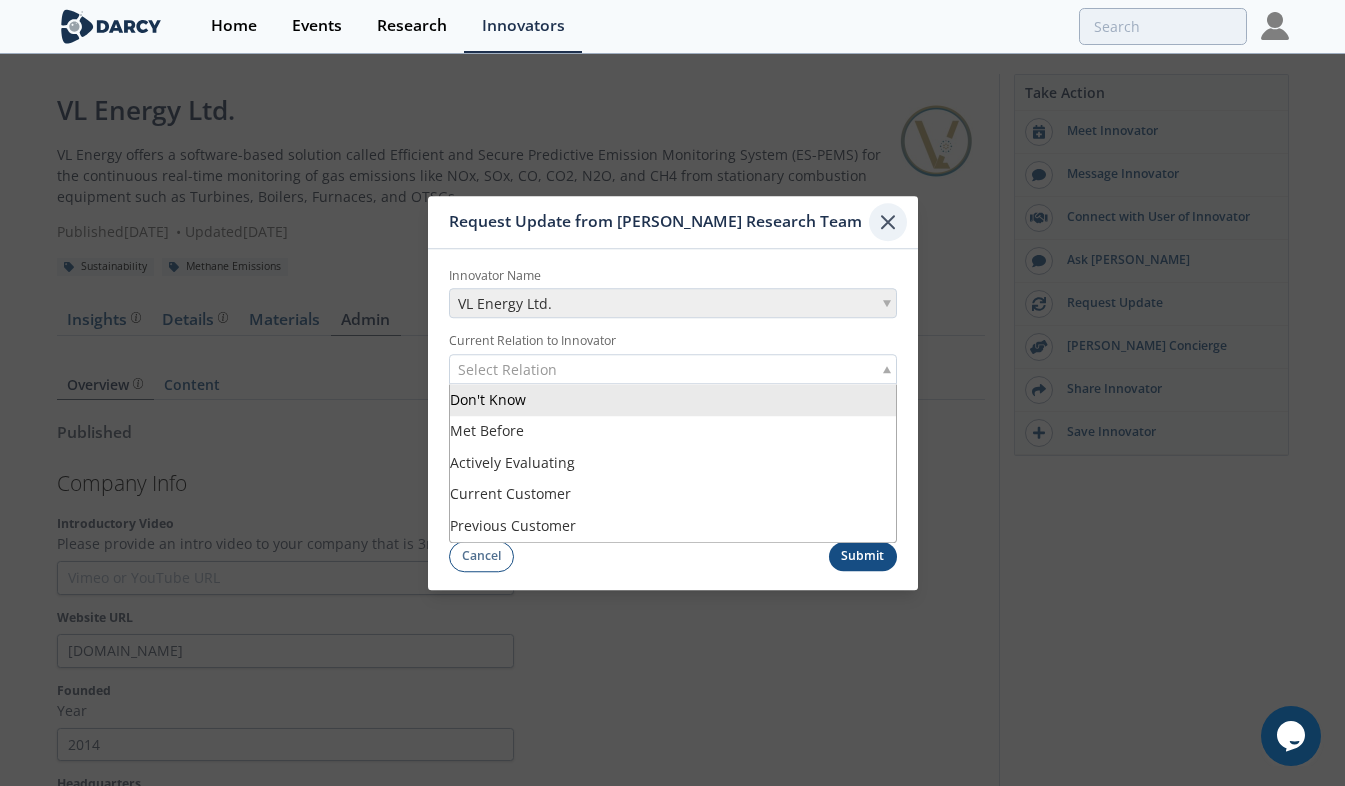 click 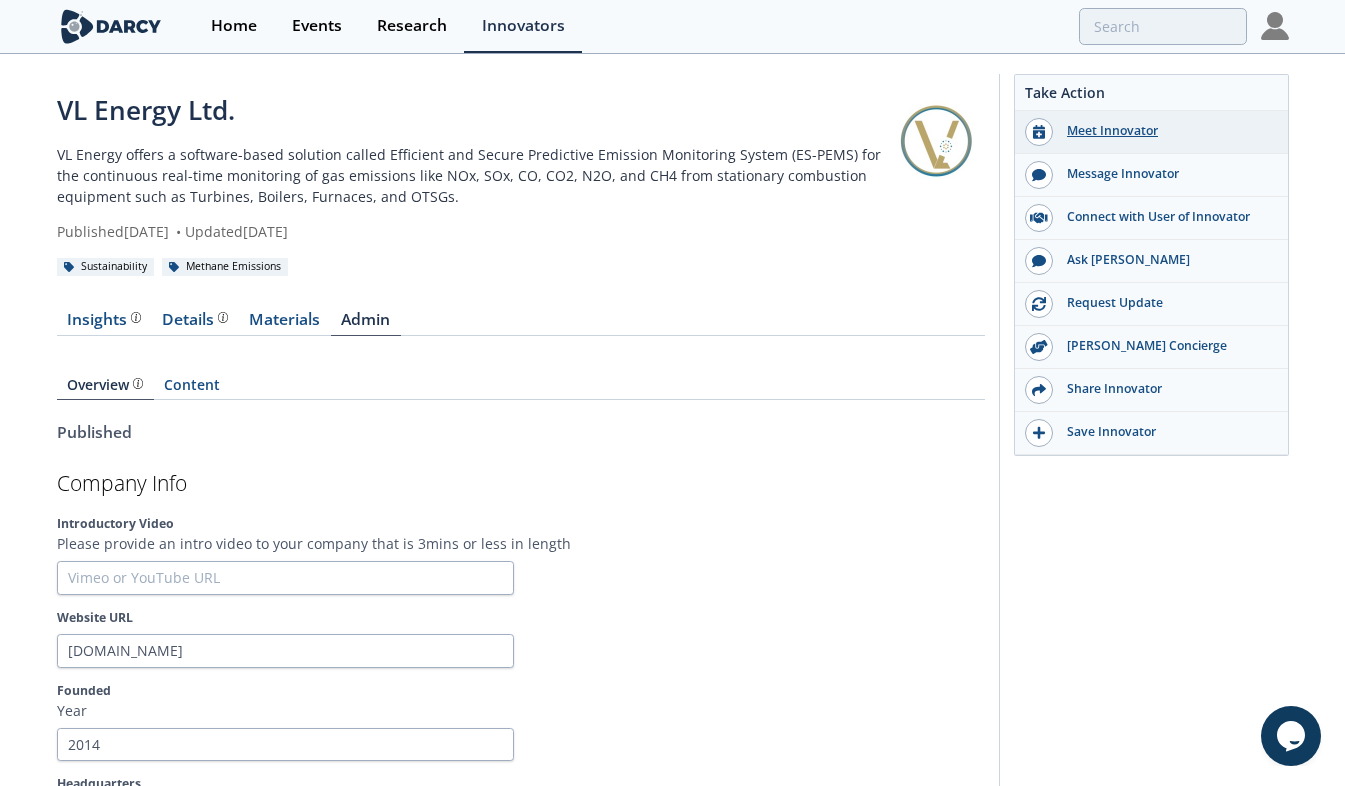 click on "Meet Innovator" at bounding box center (1165, 131) 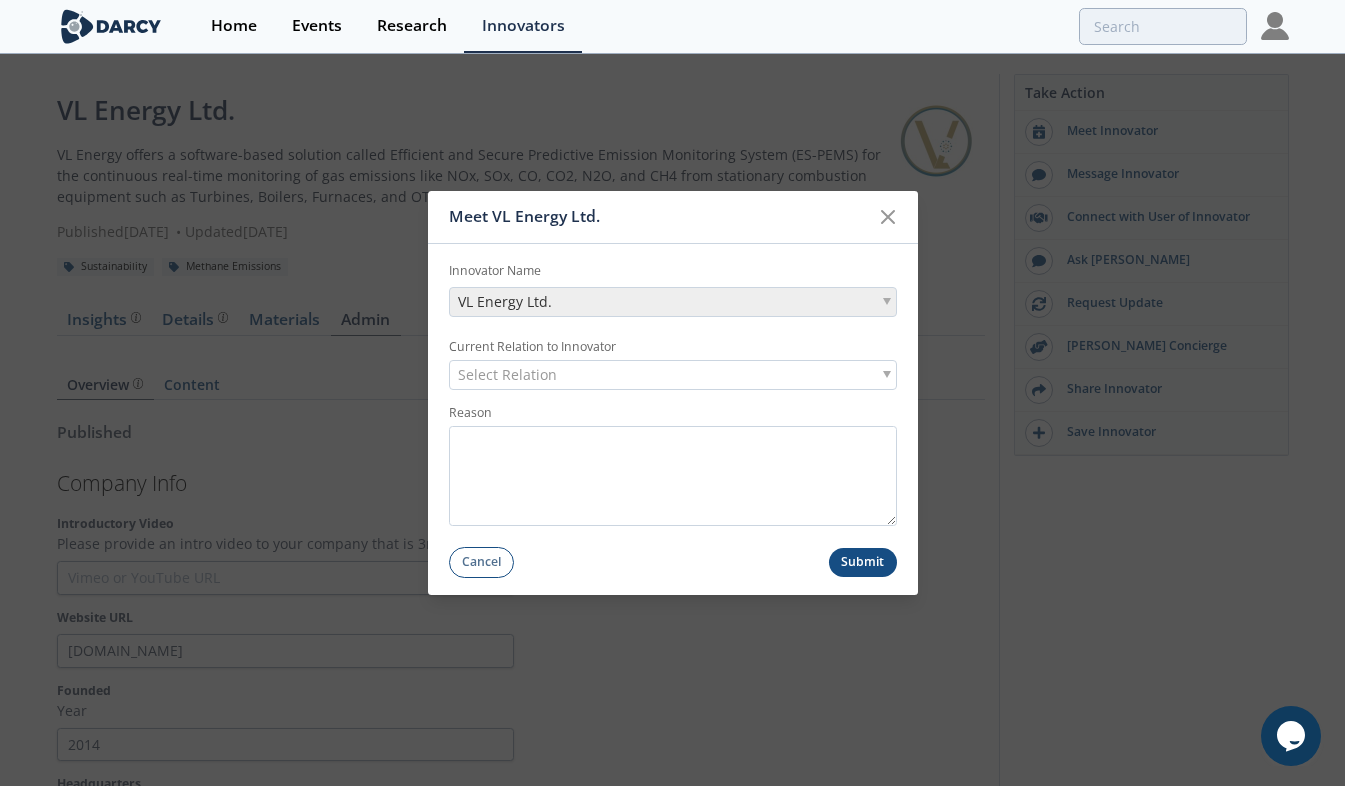 click on "Select Relation" at bounding box center [673, 375] 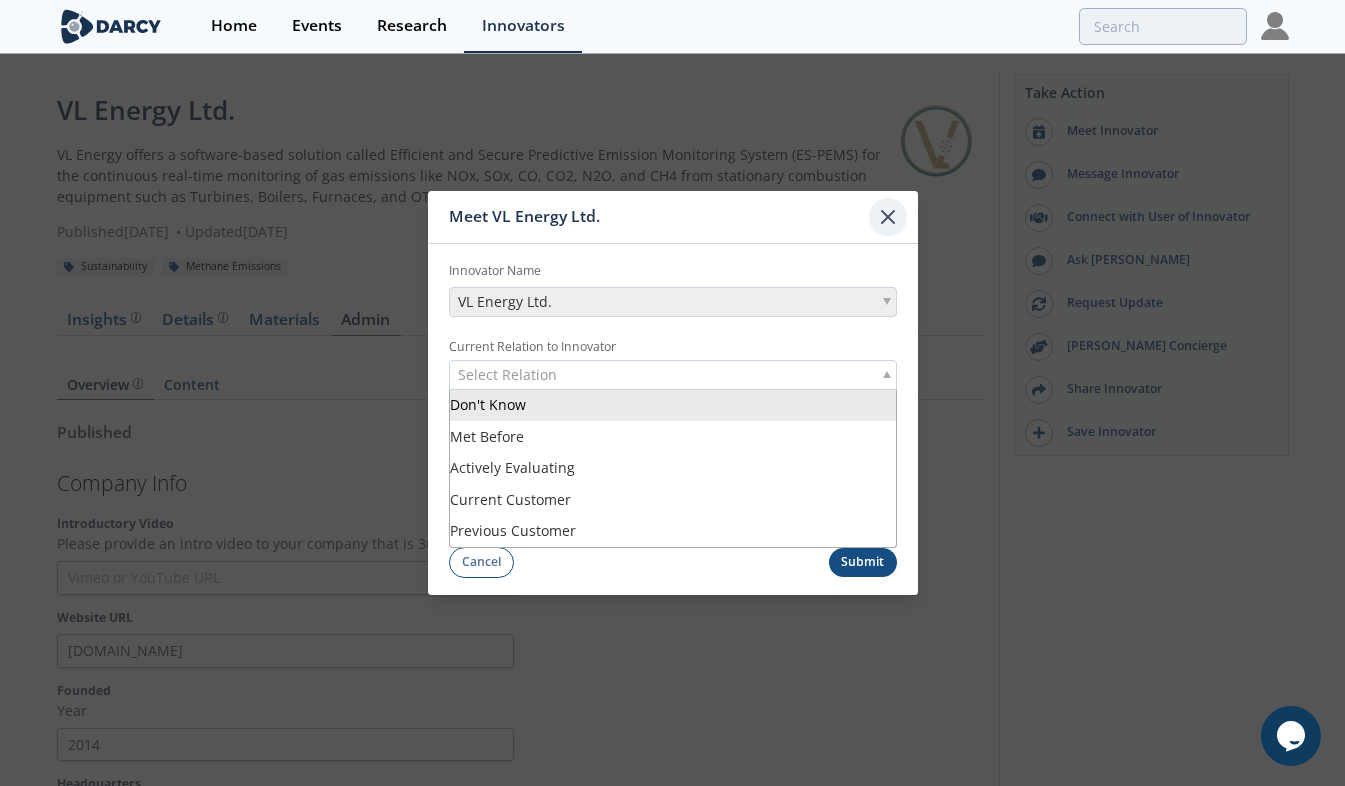 click 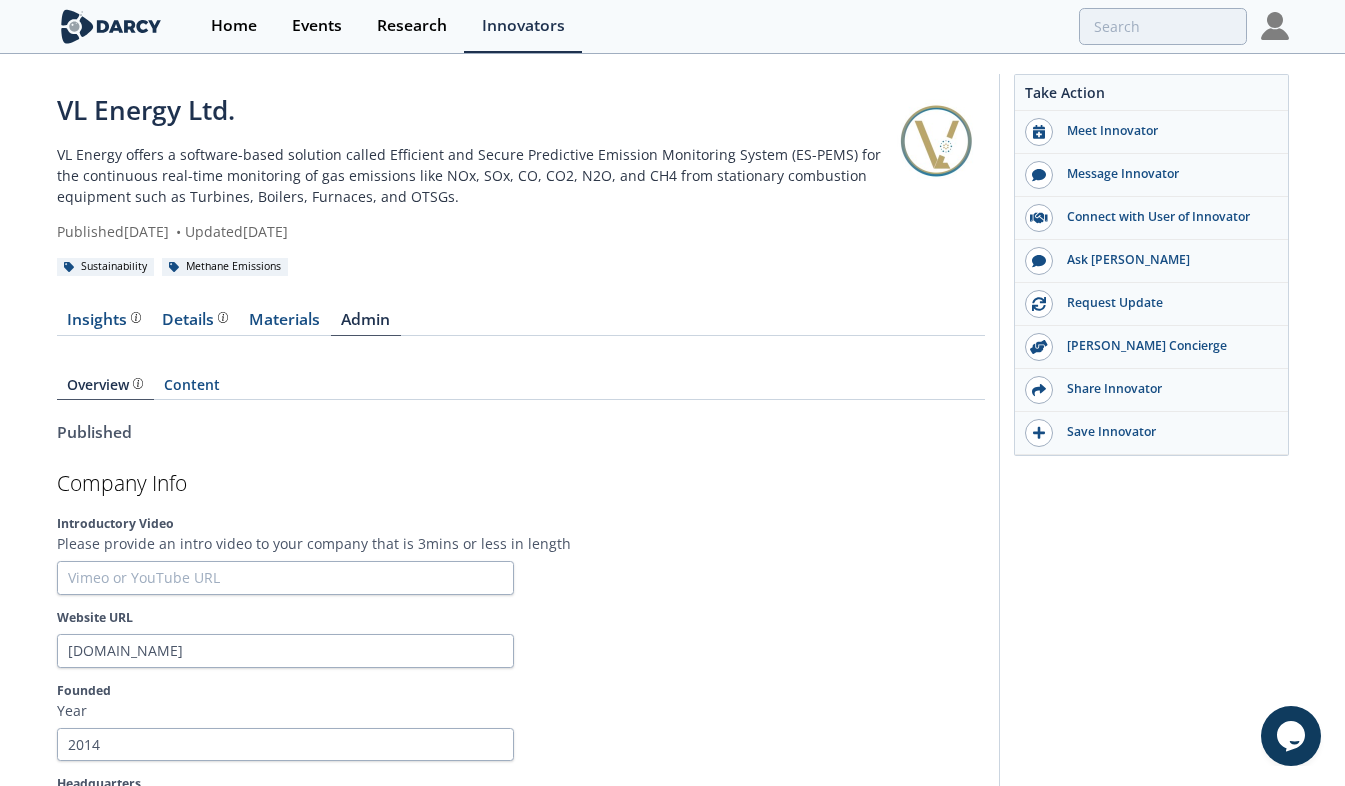 click on "Methane Emissions" at bounding box center [225, 267] 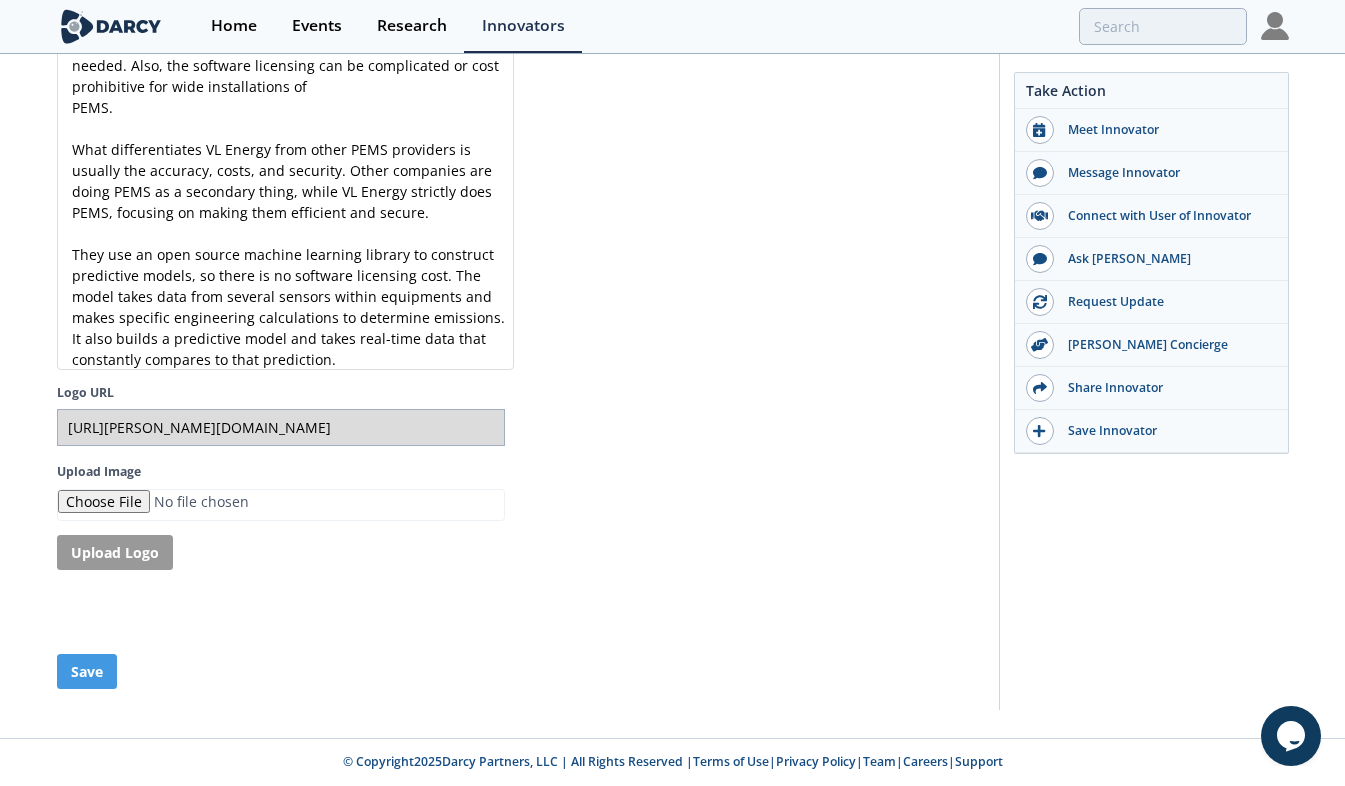 scroll, scrollTop: 4126, scrollLeft: 0, axis: vertical 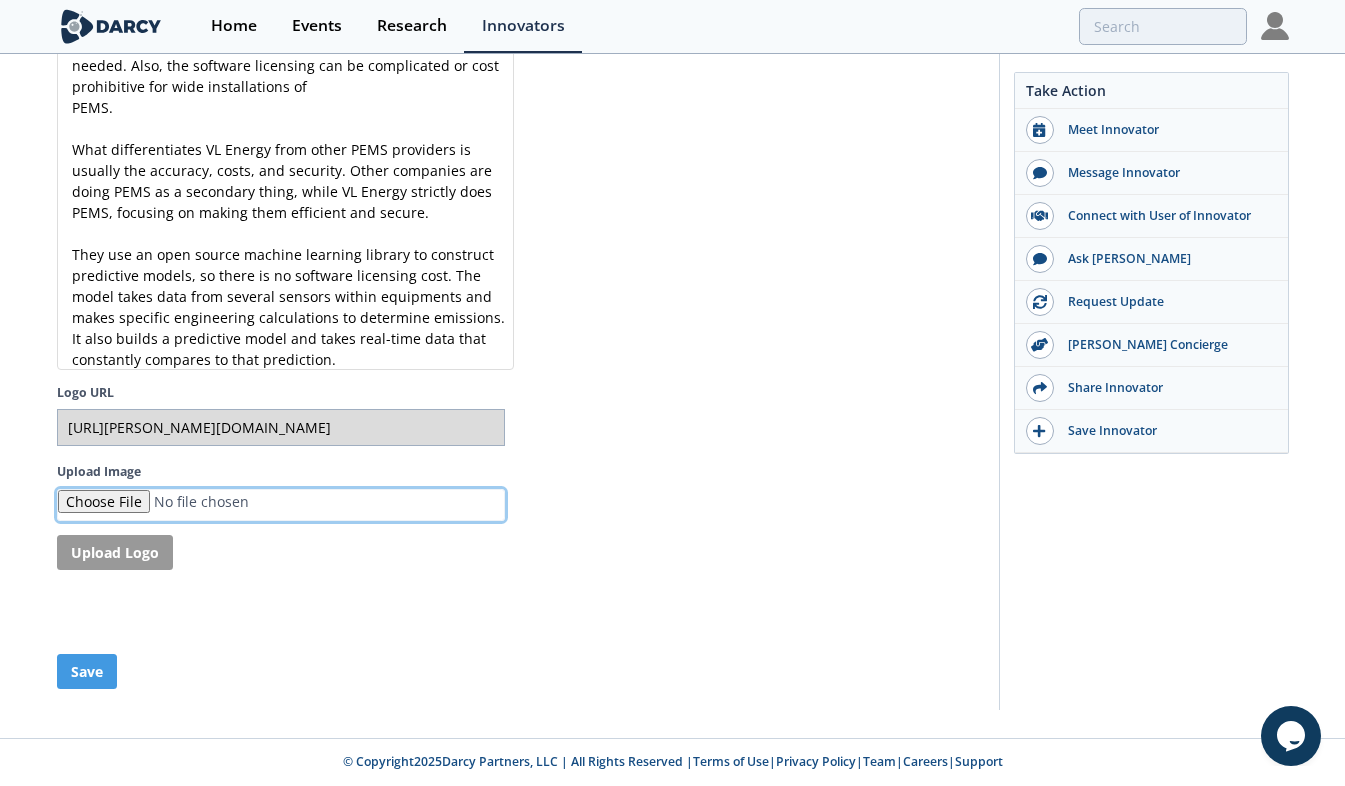 click on "Upload Image" at bounding box center (281, 505) 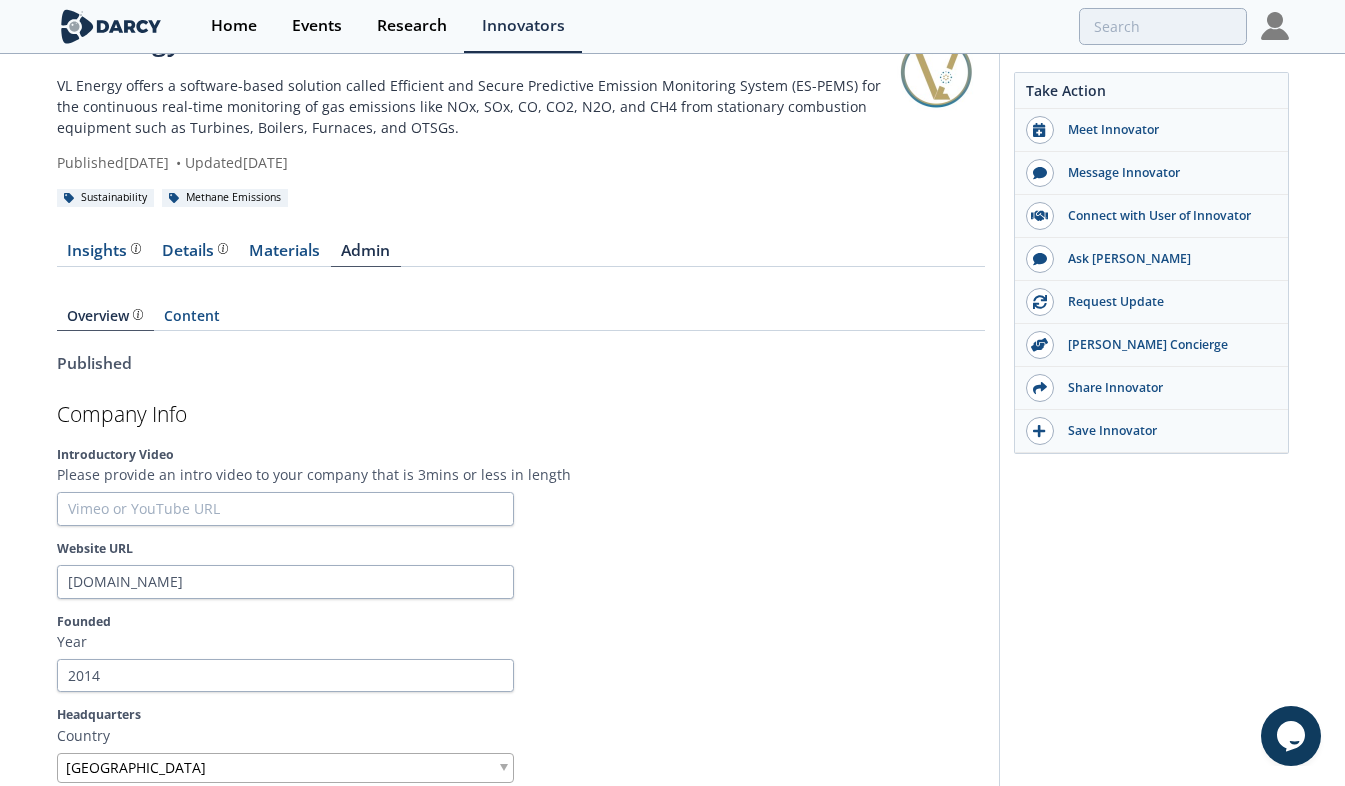 scroll, scrollTop: 0, scrollLeft: 0, axis: both 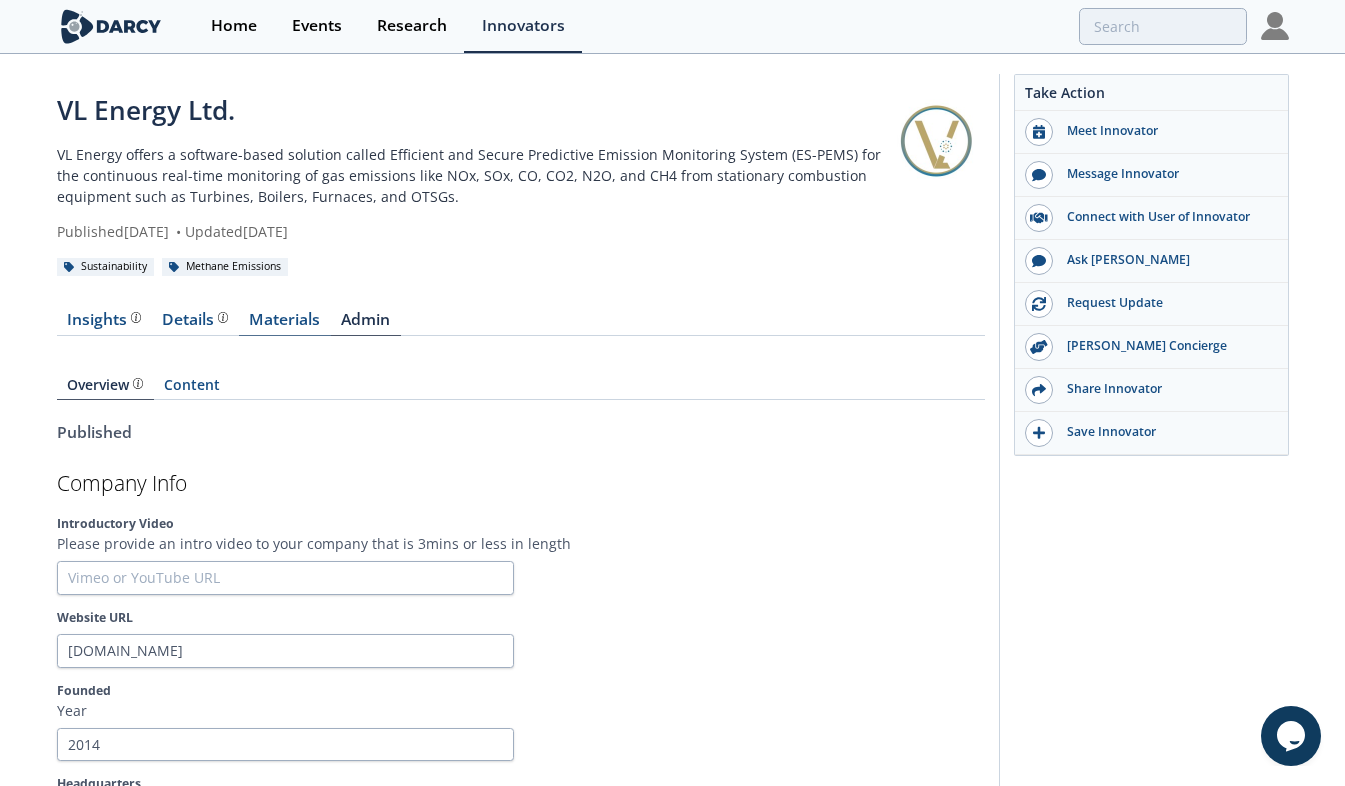 click on "Materials" at bounding box center (285, 324) 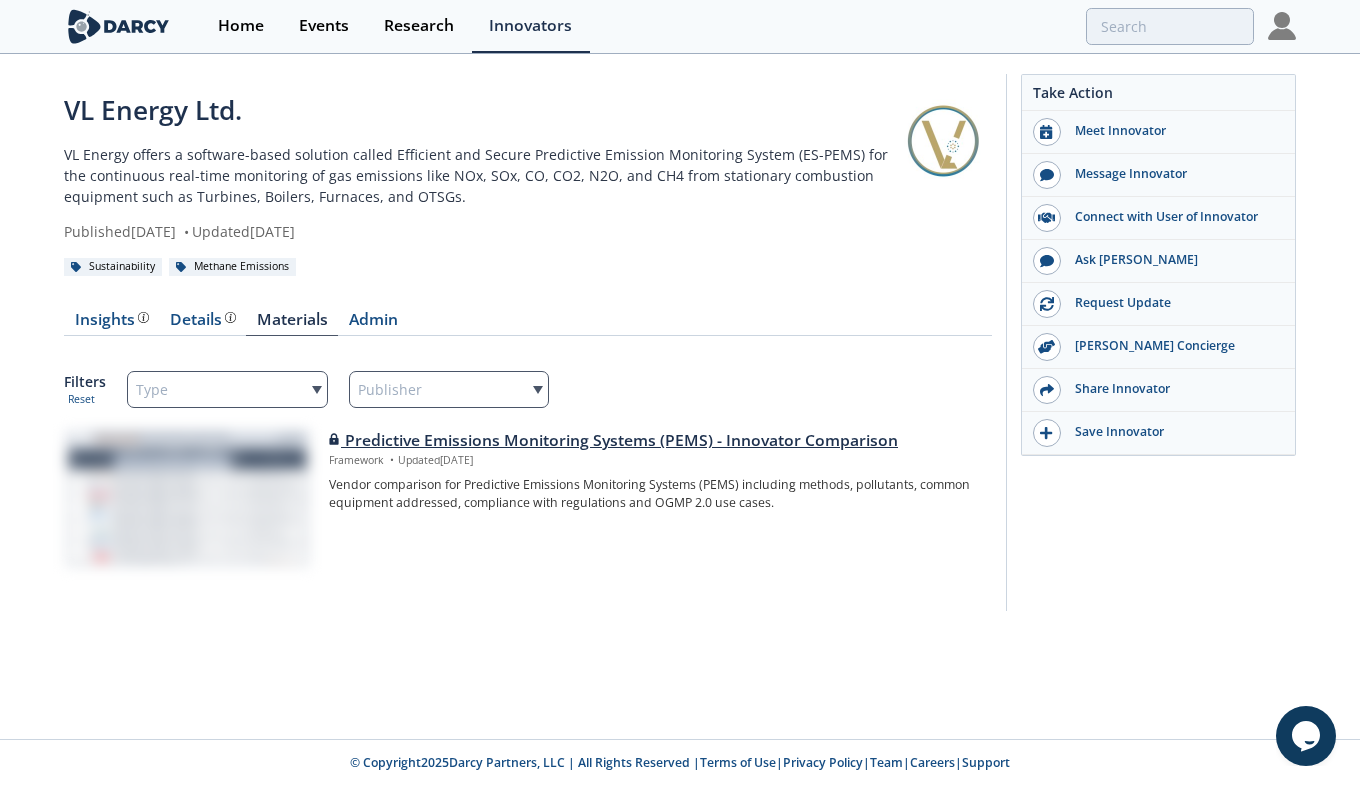 click on "Predictive Emissions Monitoring Systems (PEMS) - Innovator Comparison" at bounding box center [653, 441] 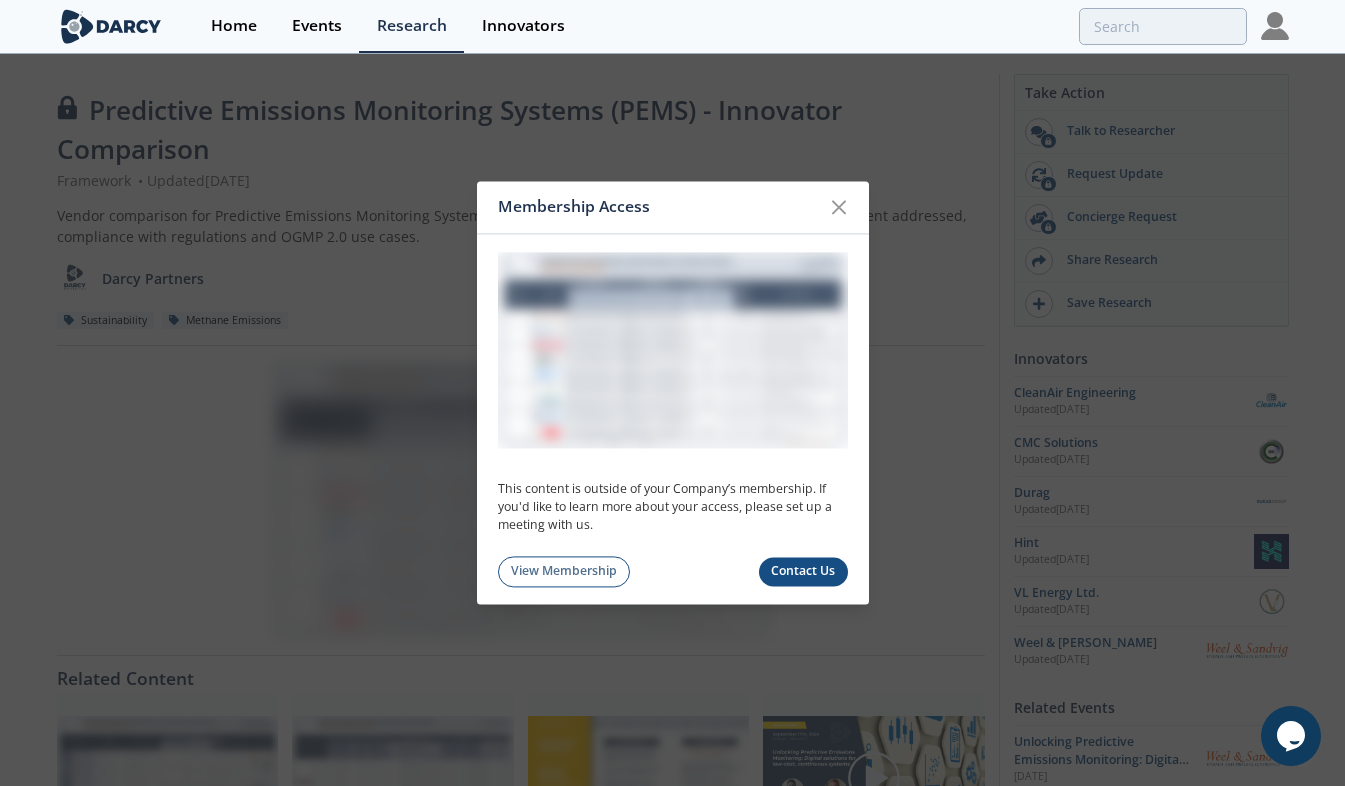 click on "View Membership
Contact Us" at bounding box center [673, 571] 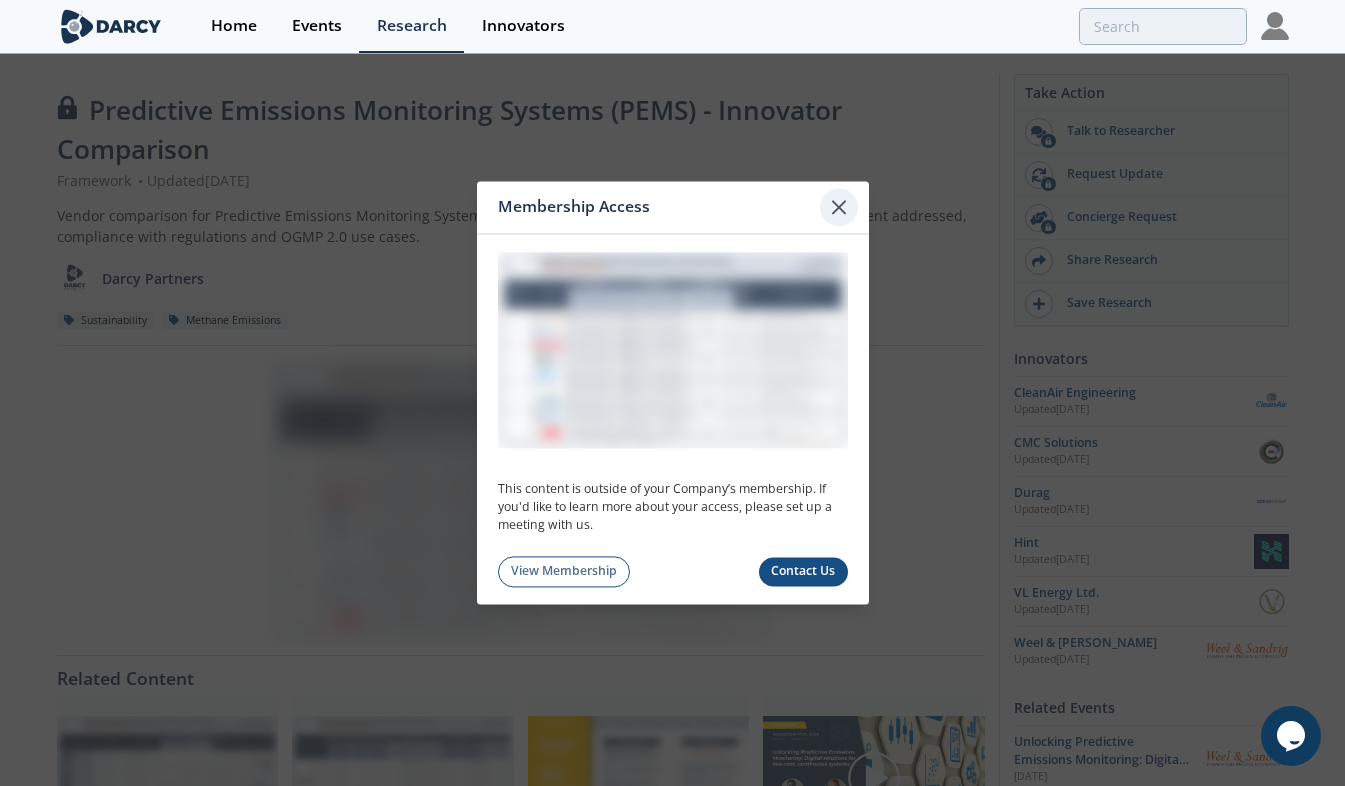 click 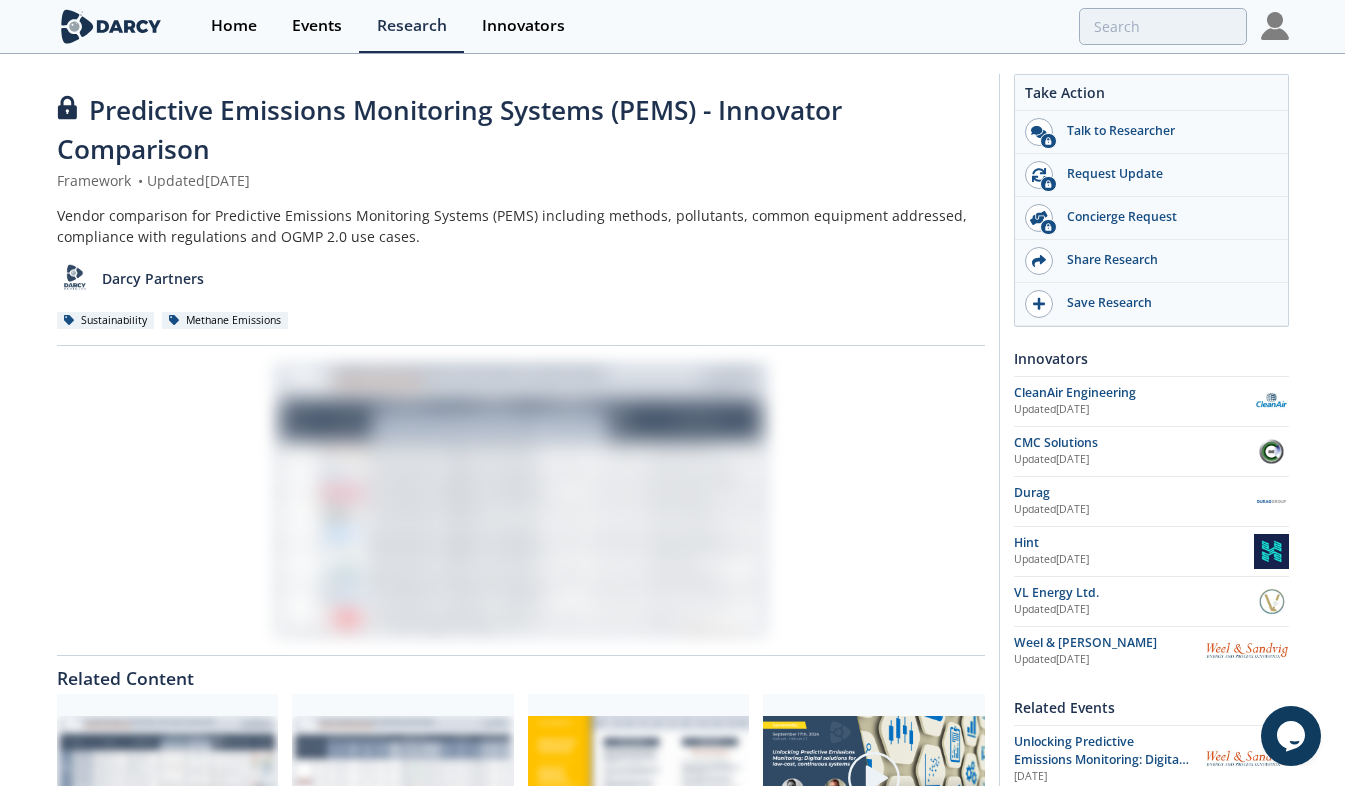 click on "Vendor comparison for Predictive Emissions Monitoring Systems (PEMS) including methods, pollutants, common equipment addressed, compliance with regulations and OGMP 2.0 use cases." at bounding box center (521, 226) 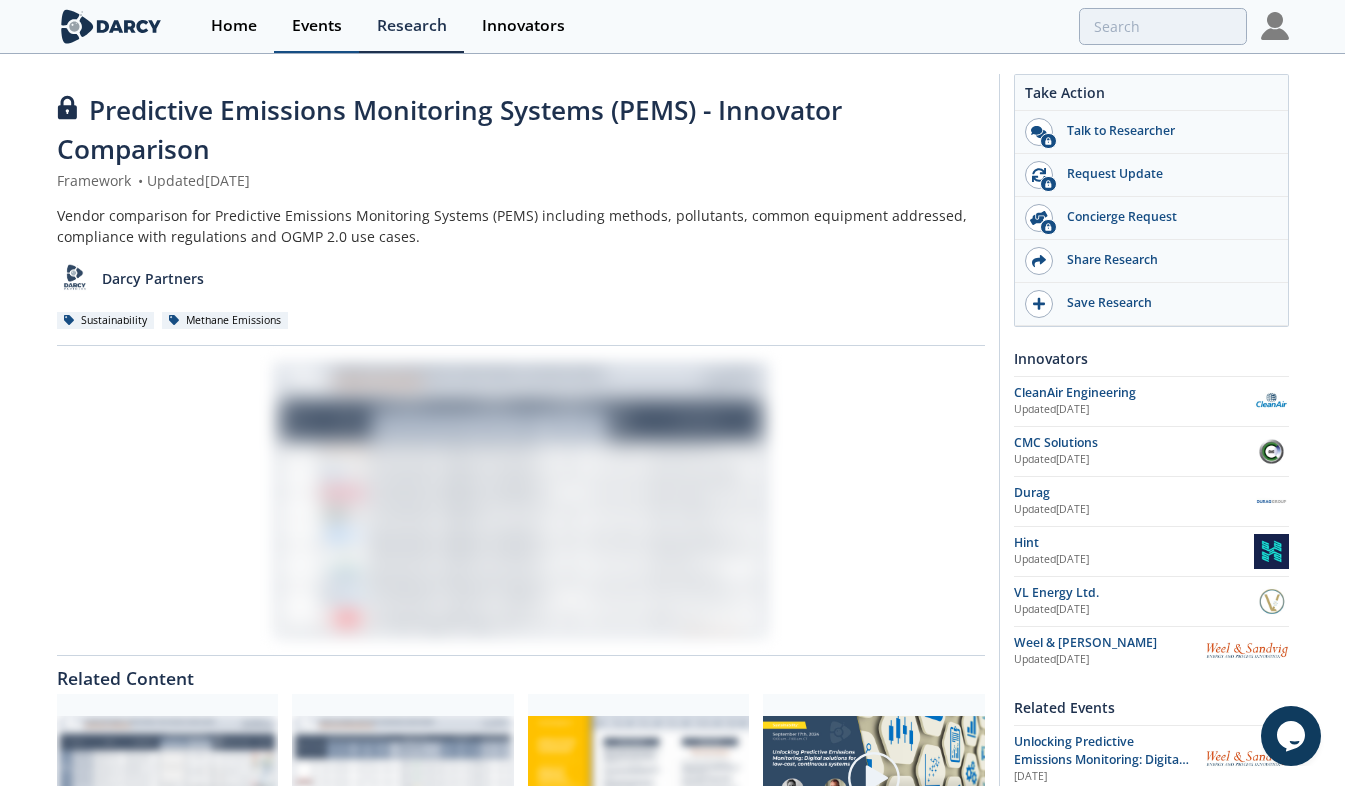 click on "Events" at bounding box center [317, 26] 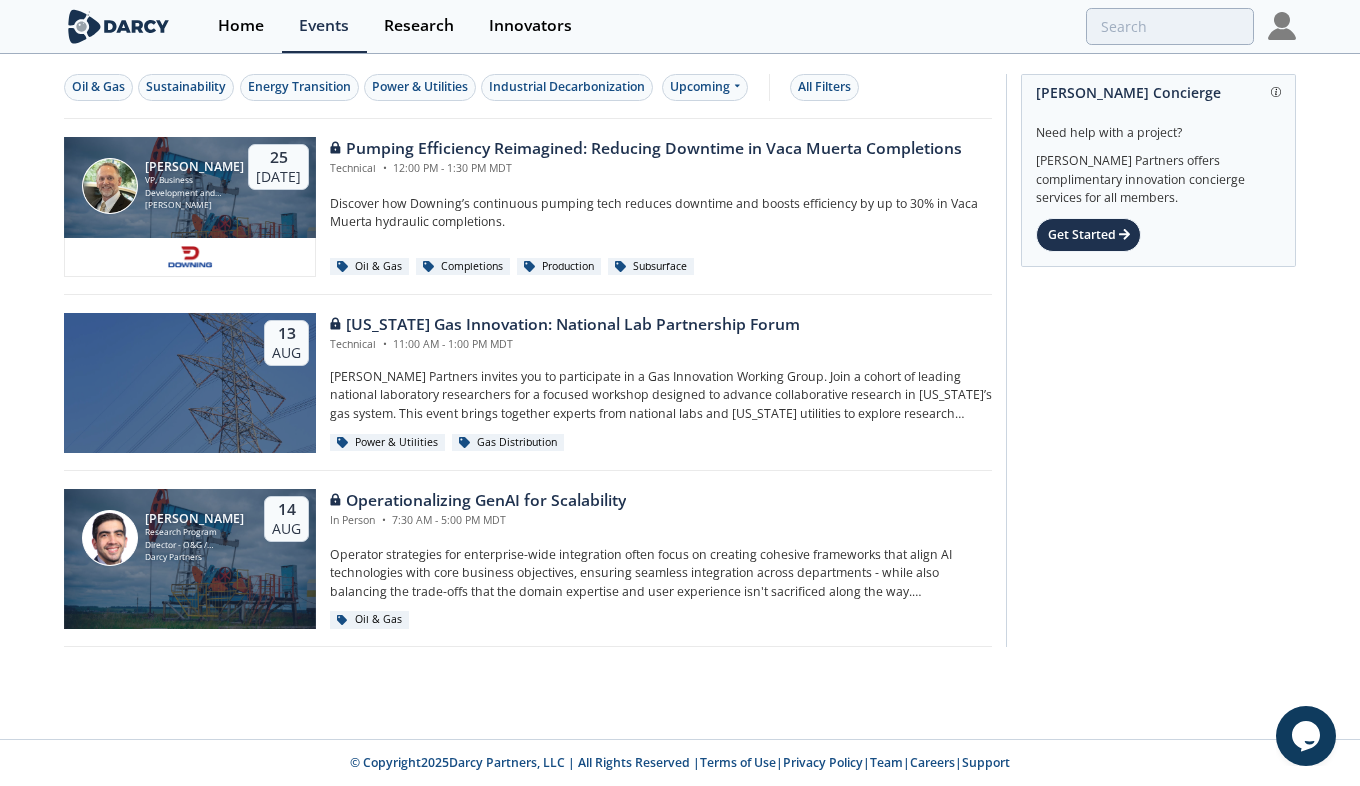 click at bounding box center (1282, 26) 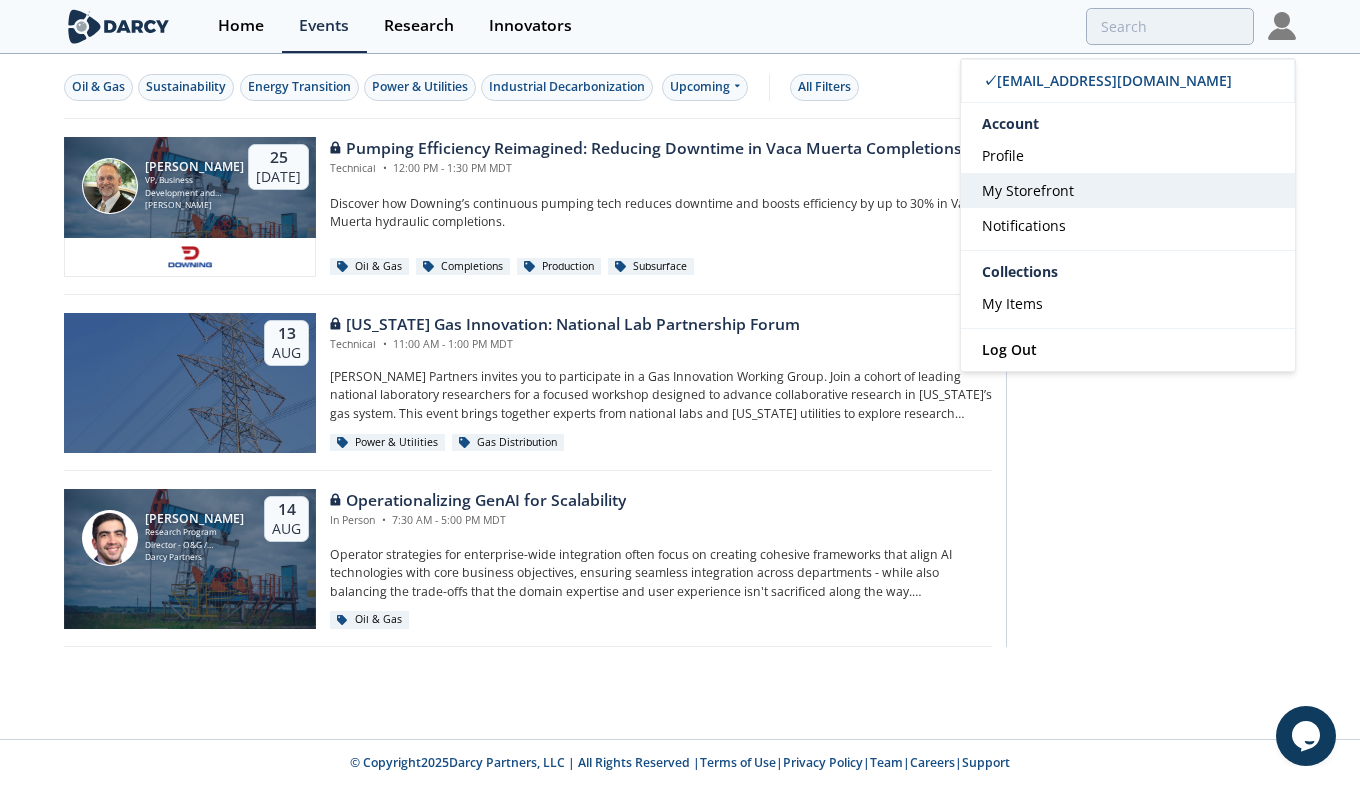 click on "My Storefront" at bounding box center [1028, 190] 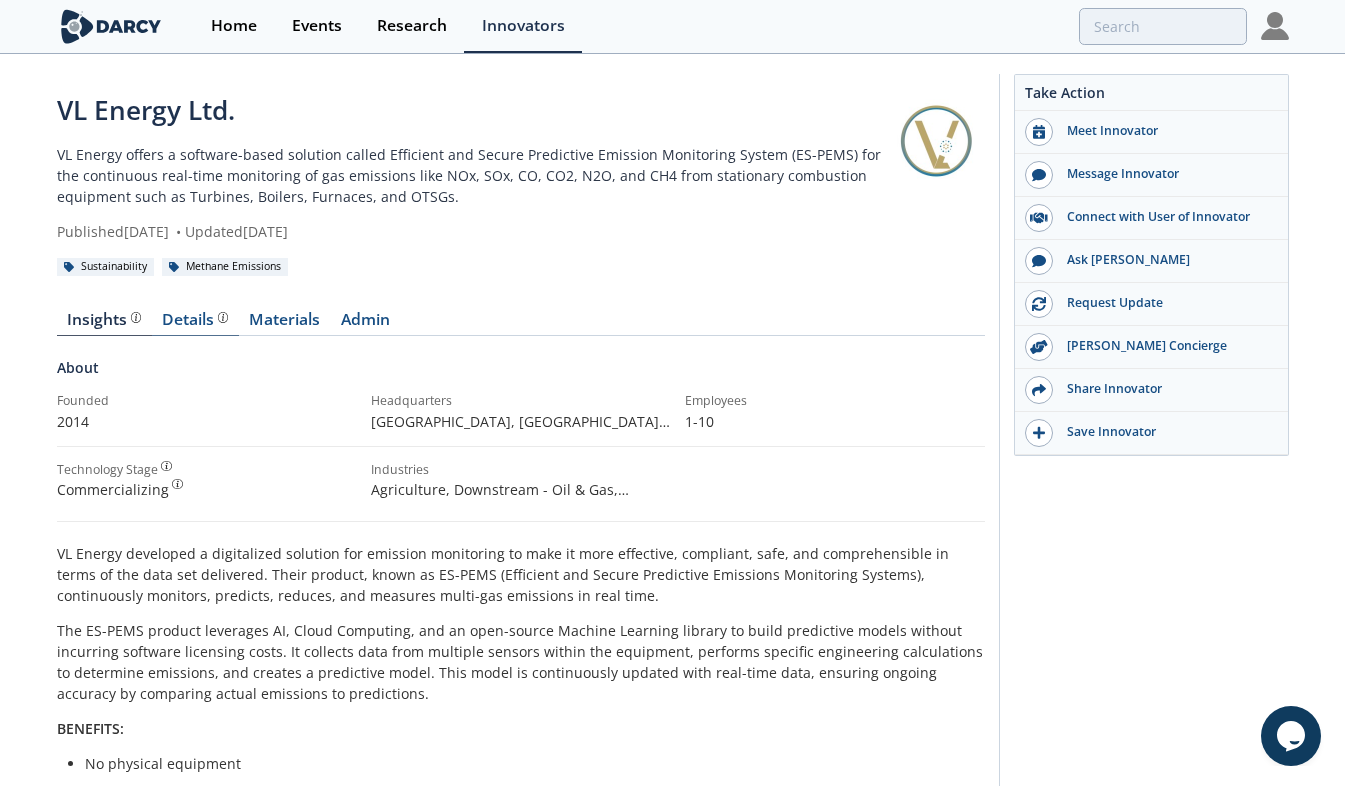 click on "Details" at bounding box center [195, 320] 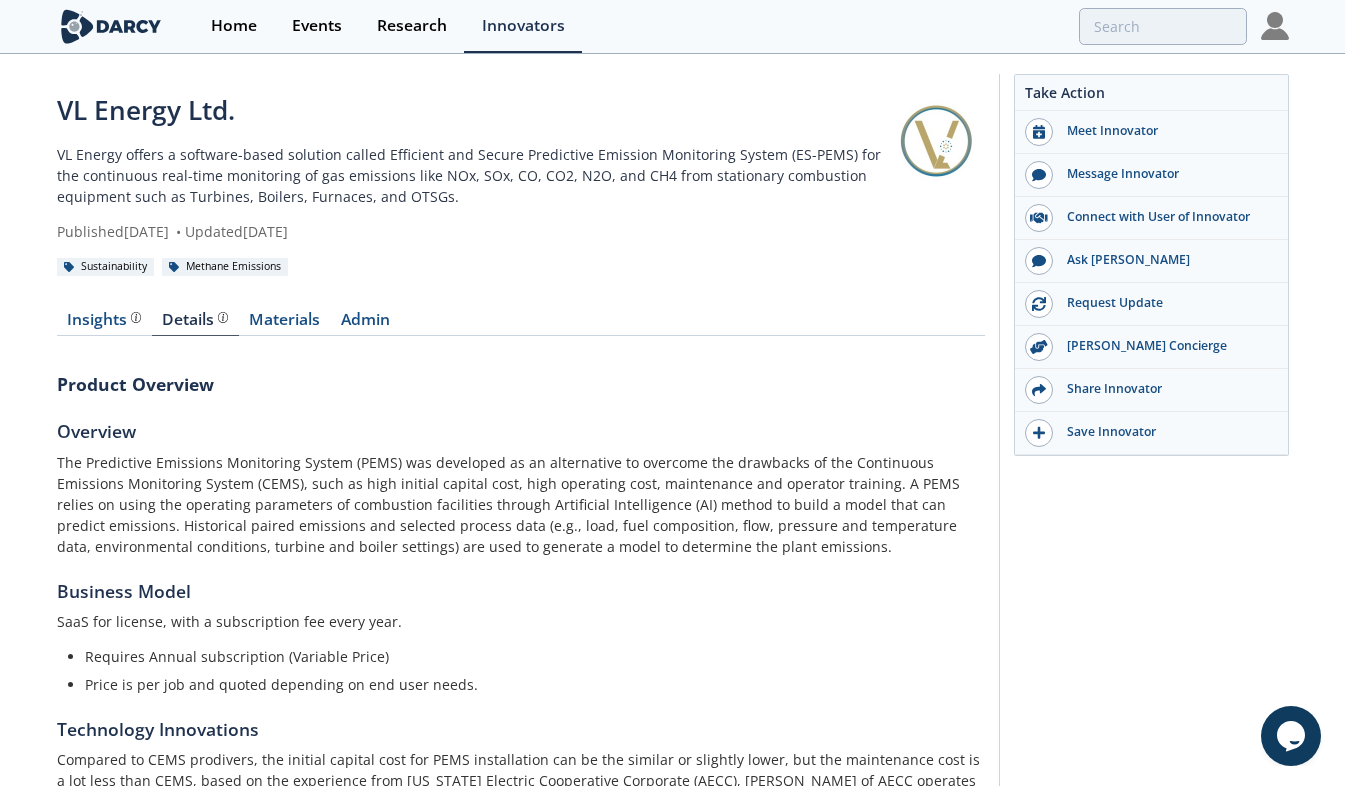 click on "The Predictive Emissions Monitoring System (PEMS) was developed as an alternative to overcome the drawbacks of the Continuous Emissions Monitoring System (CEMS), such as high initial capital cost, high operating cost, maintenance and operator training.
A PEMS relies on using the operating parameters of combustion facilities through Artificial Intelligence (AI) method to build a model that can predict emissions. Historical paired emissions and selected process data (e.g., load, fuel composition, flow, pressure and temperature data, environmental conditions, turbine and boiler settings) are used to generate a model to determine the plant emissions." at bounding box center (521, 504) 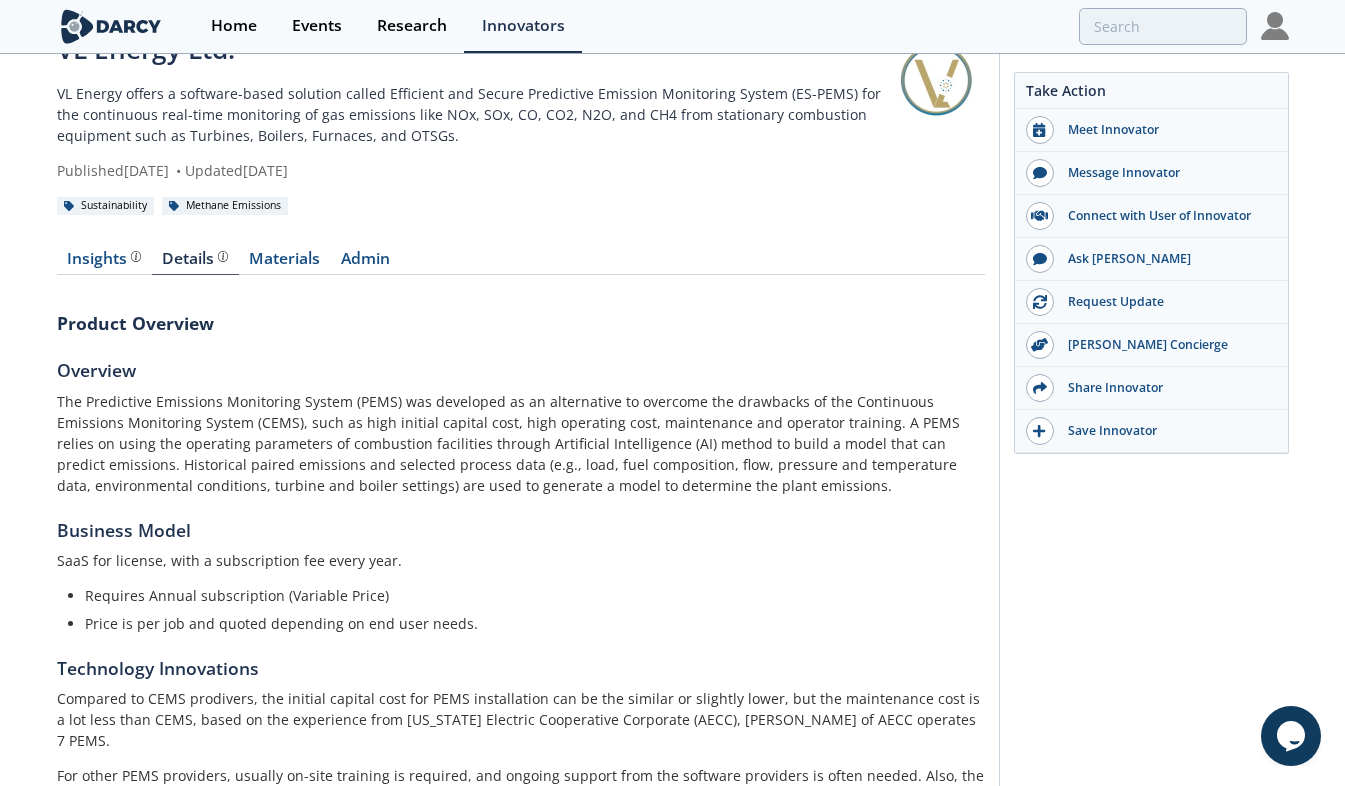 scroll, scrollTop: 0, scrollLeft: 0, axis: both 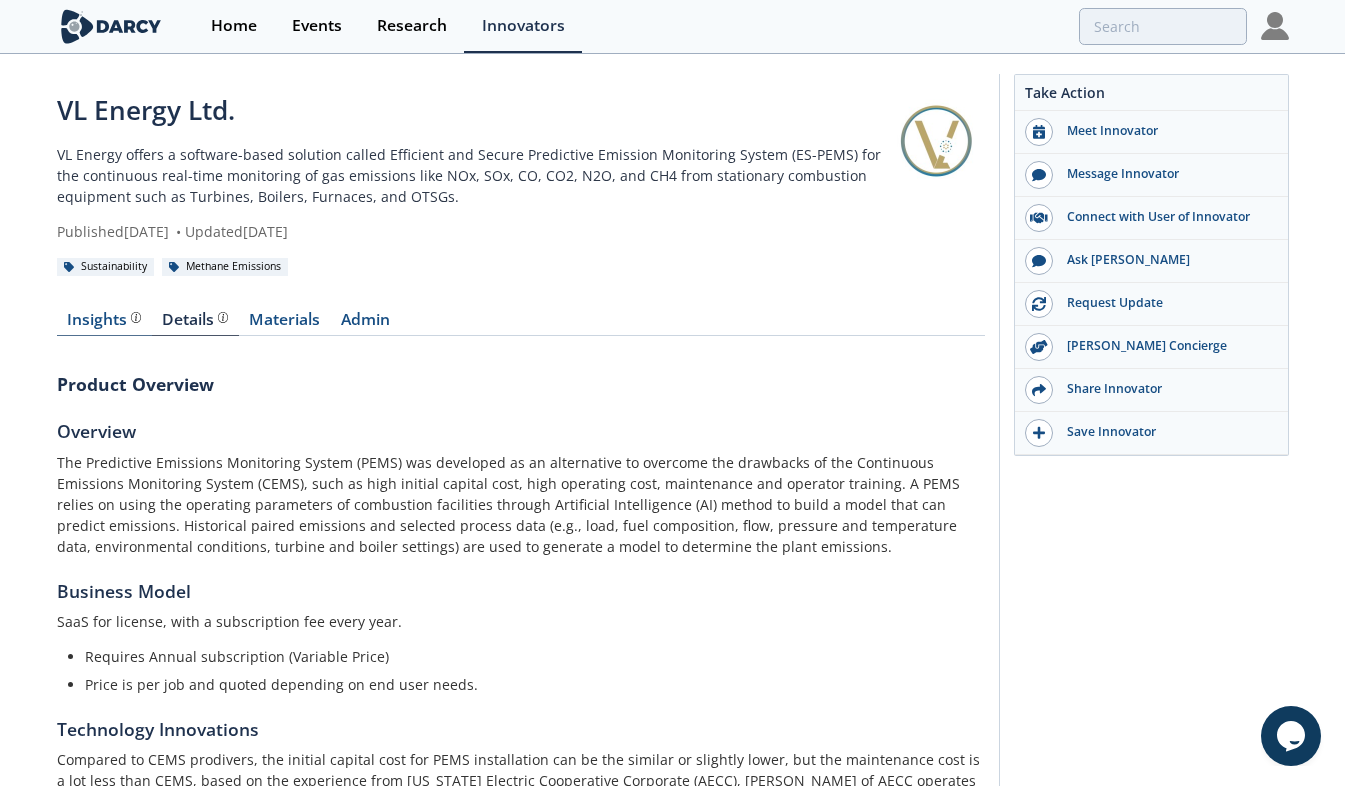 click on "Insights" at bounding box center [104, 320] 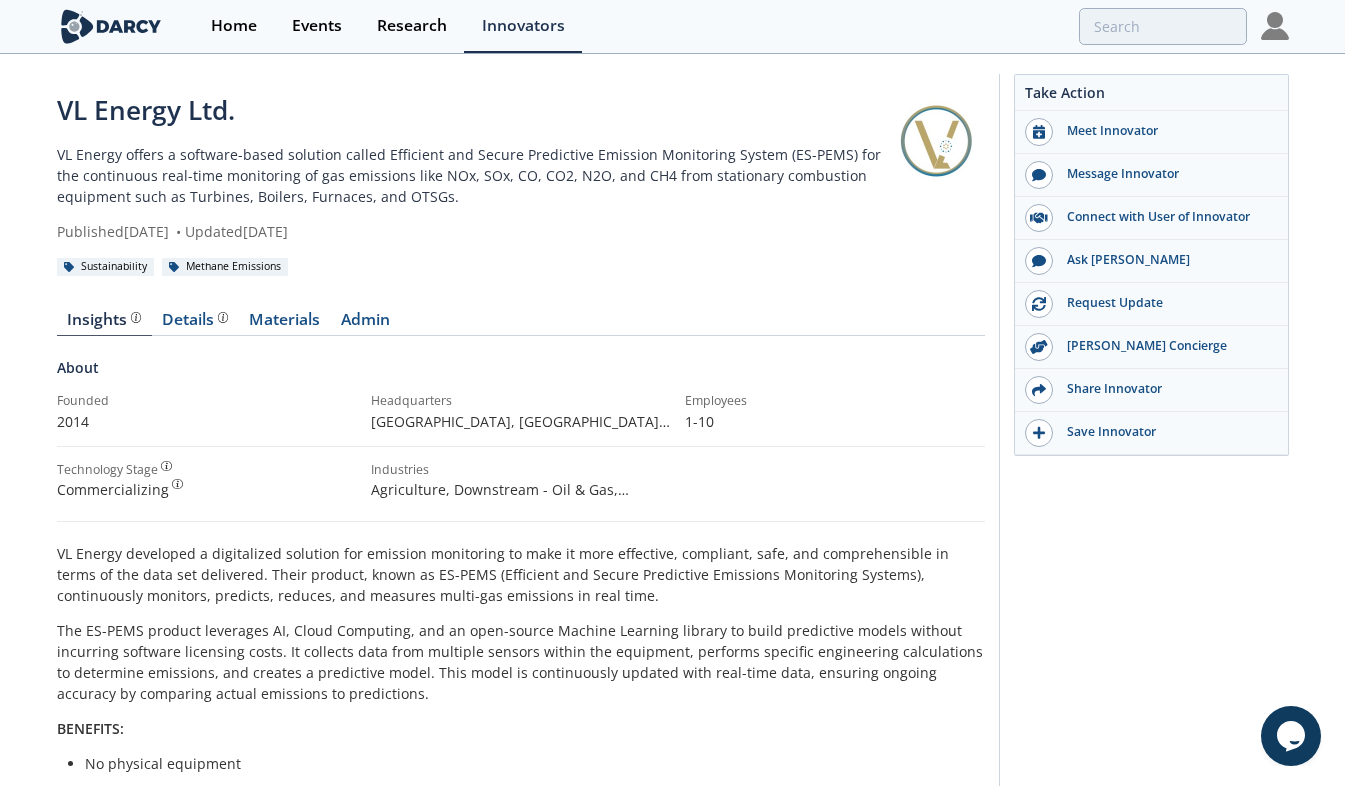 click on "VL Energy developed a digitalized solution for emission monitoring to make it more effective, compliant, safe, and comprehensible in terms of the data set delivered. Their product, known as ES-PEMS (Efficient and Secure Predictive Emissions Monitoring Systems), continuously monitors, predicts, reduces, and measures multi-gas emissions in real time." at bounding box center [521, 574] 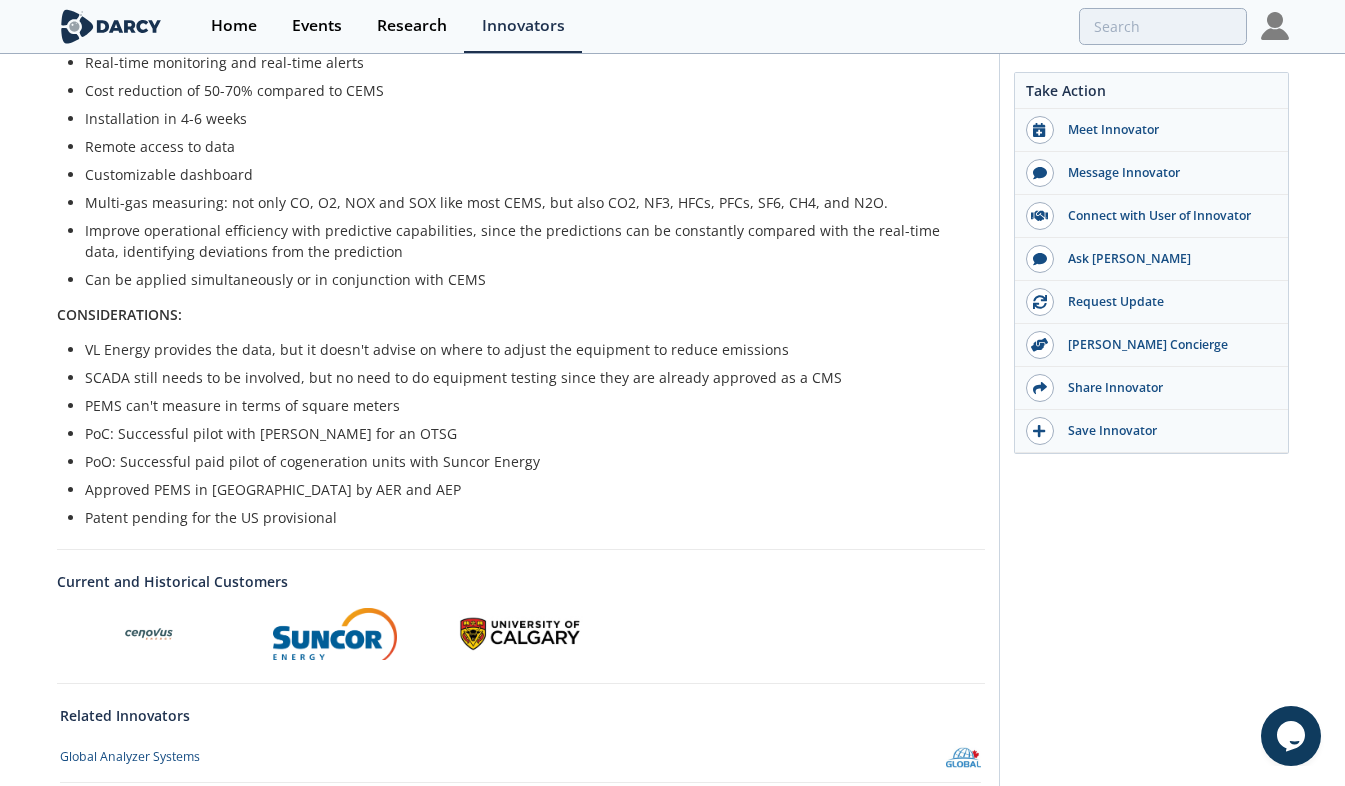 scroll, scrollTop: 882, scrollLeft: 0, axis: vertical 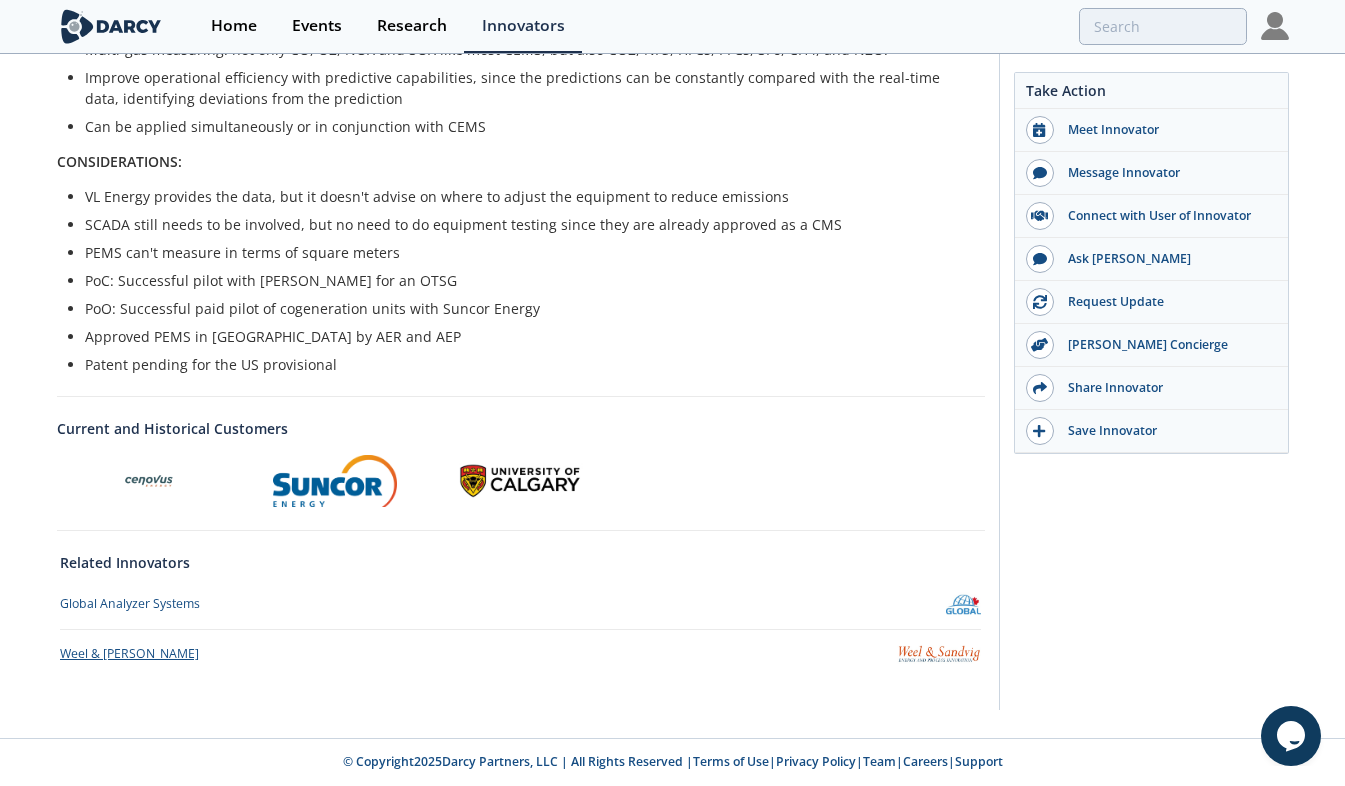 click on "Weel & [PERSON_NAME]" at bounding box center (129, 654) 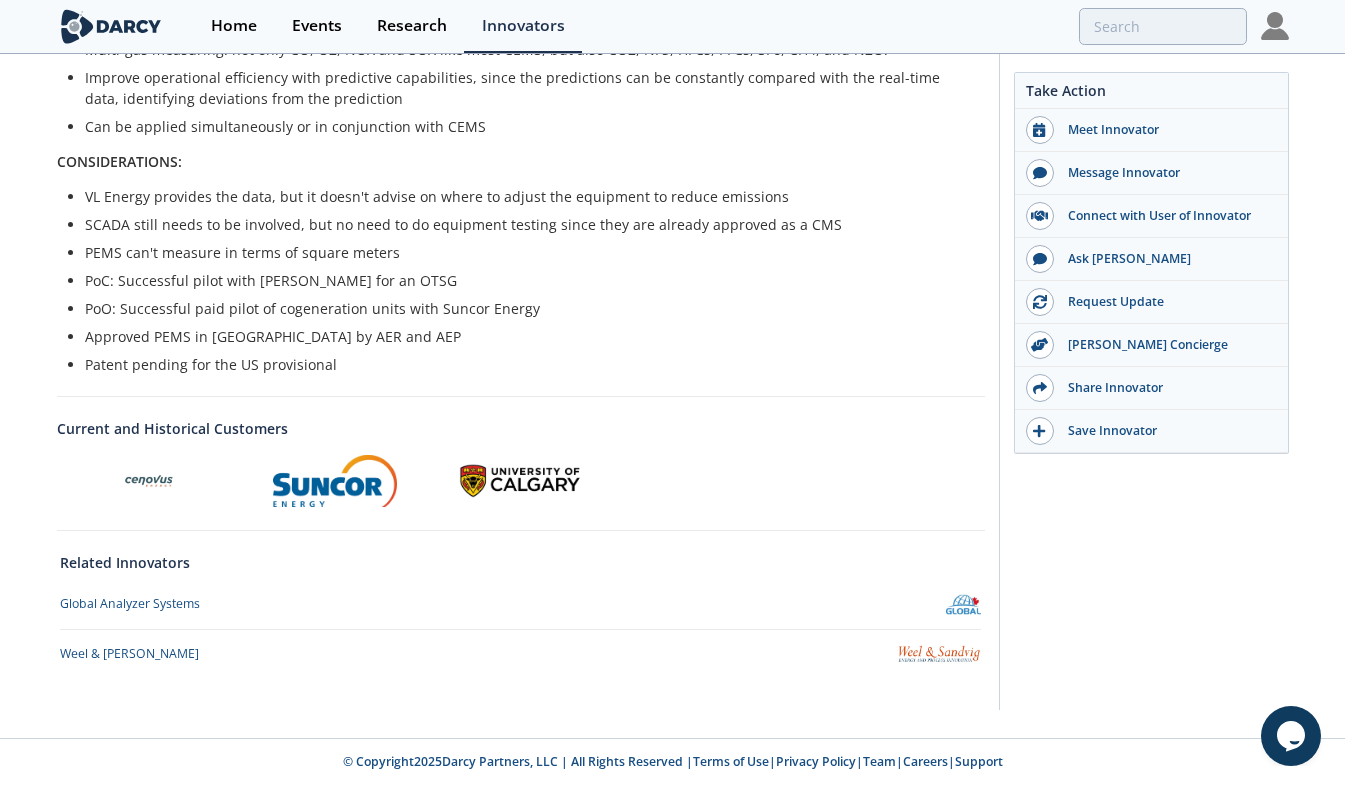 scroll, scrollTop: 0, scrollLeft: 0, axis: both 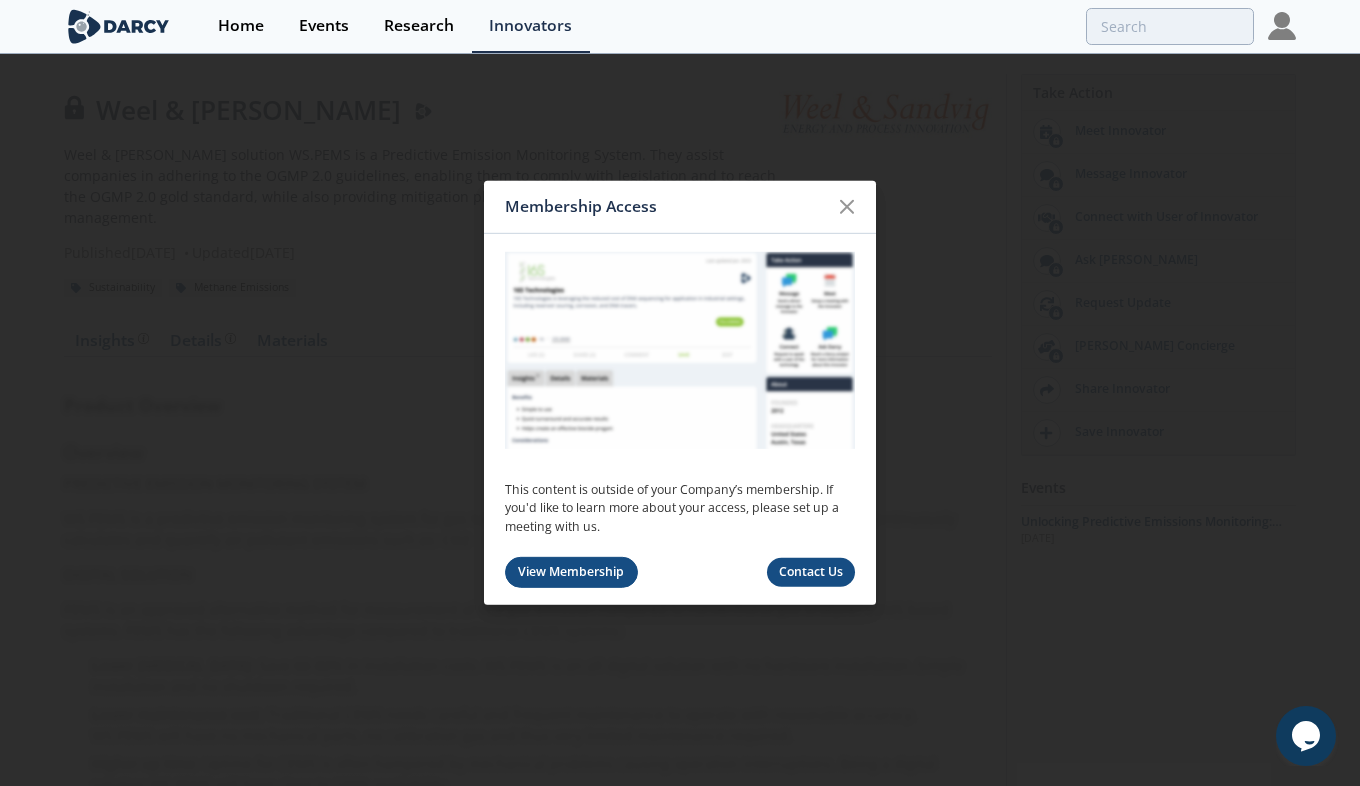 click on "View Membership" at bounding box center [571, 572] 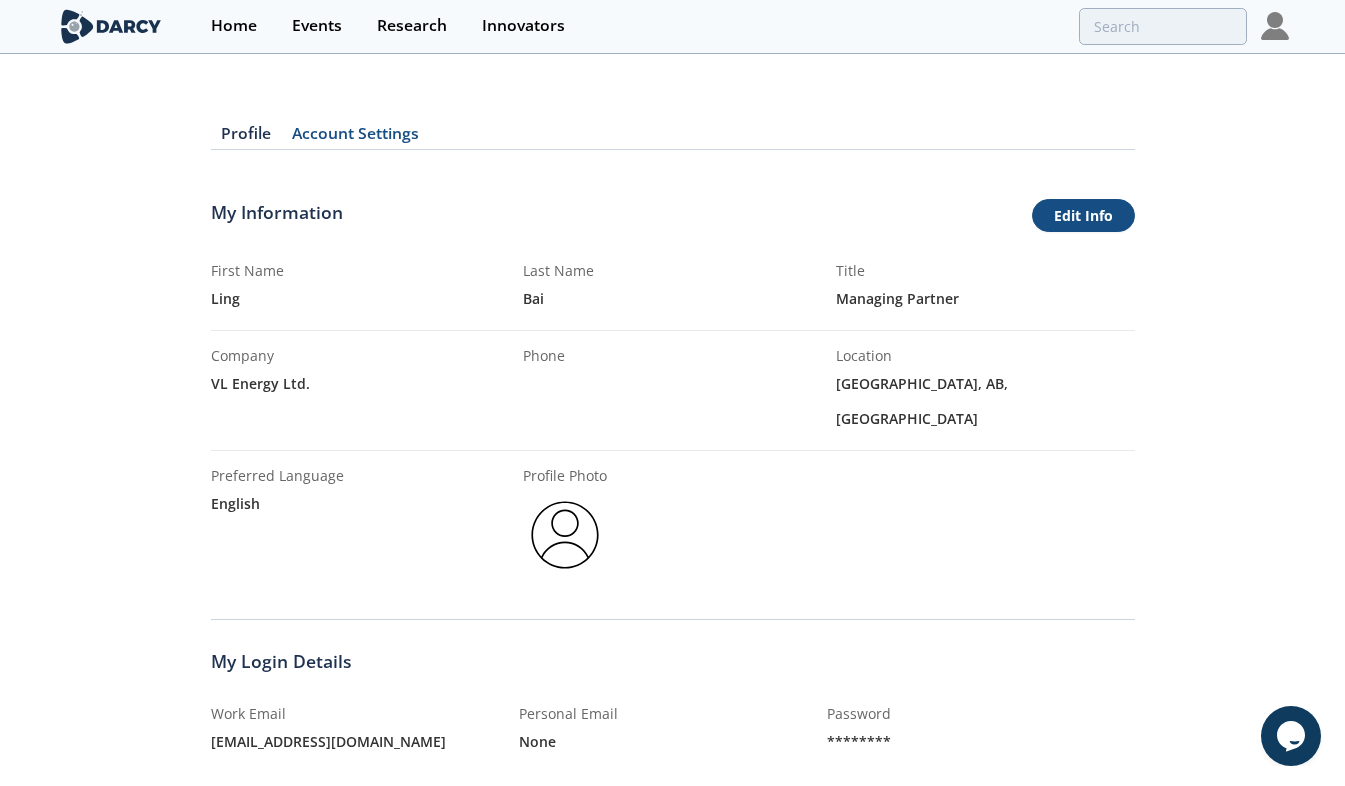 click on "Edit Info" at bounding box center (1083, 216) 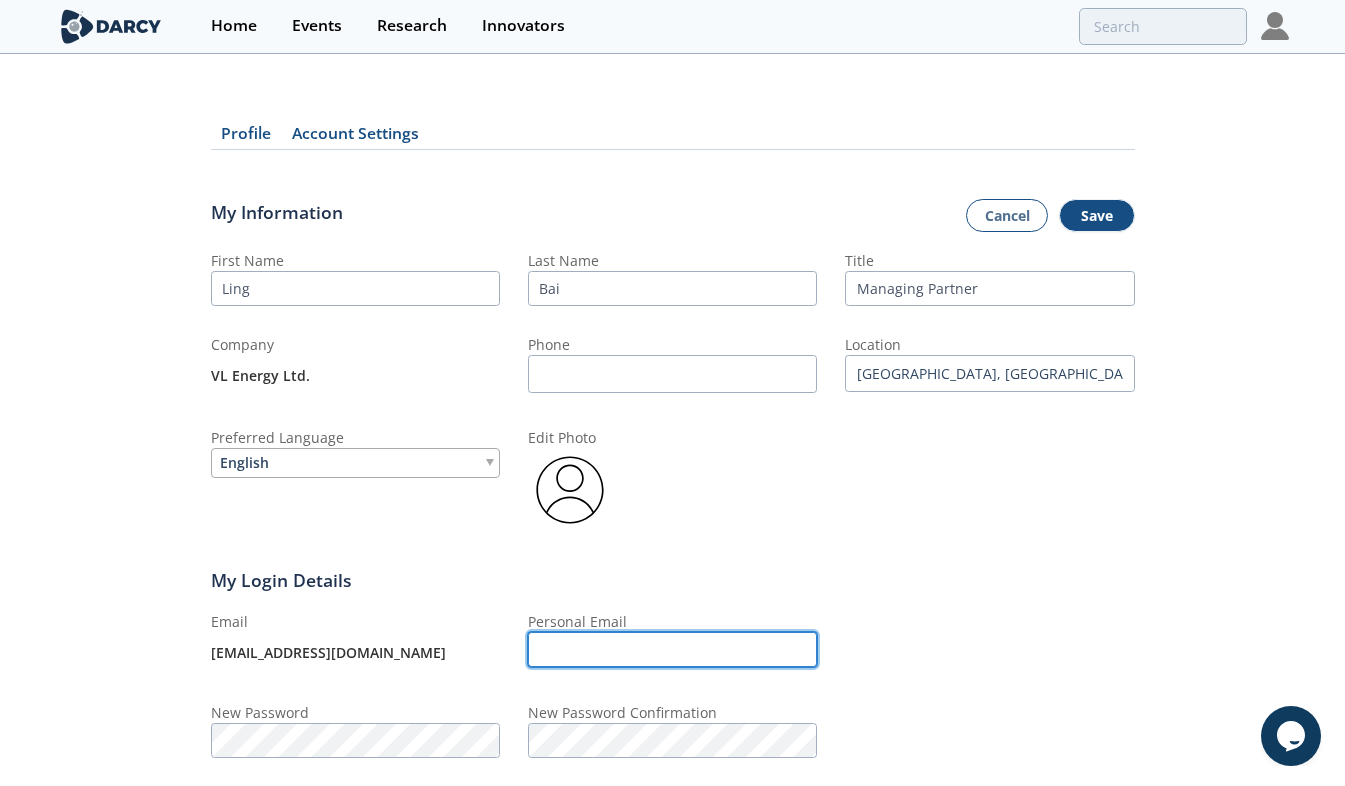 type on "[EMAIL_ADDRESS][DOMAIN_NAME]" 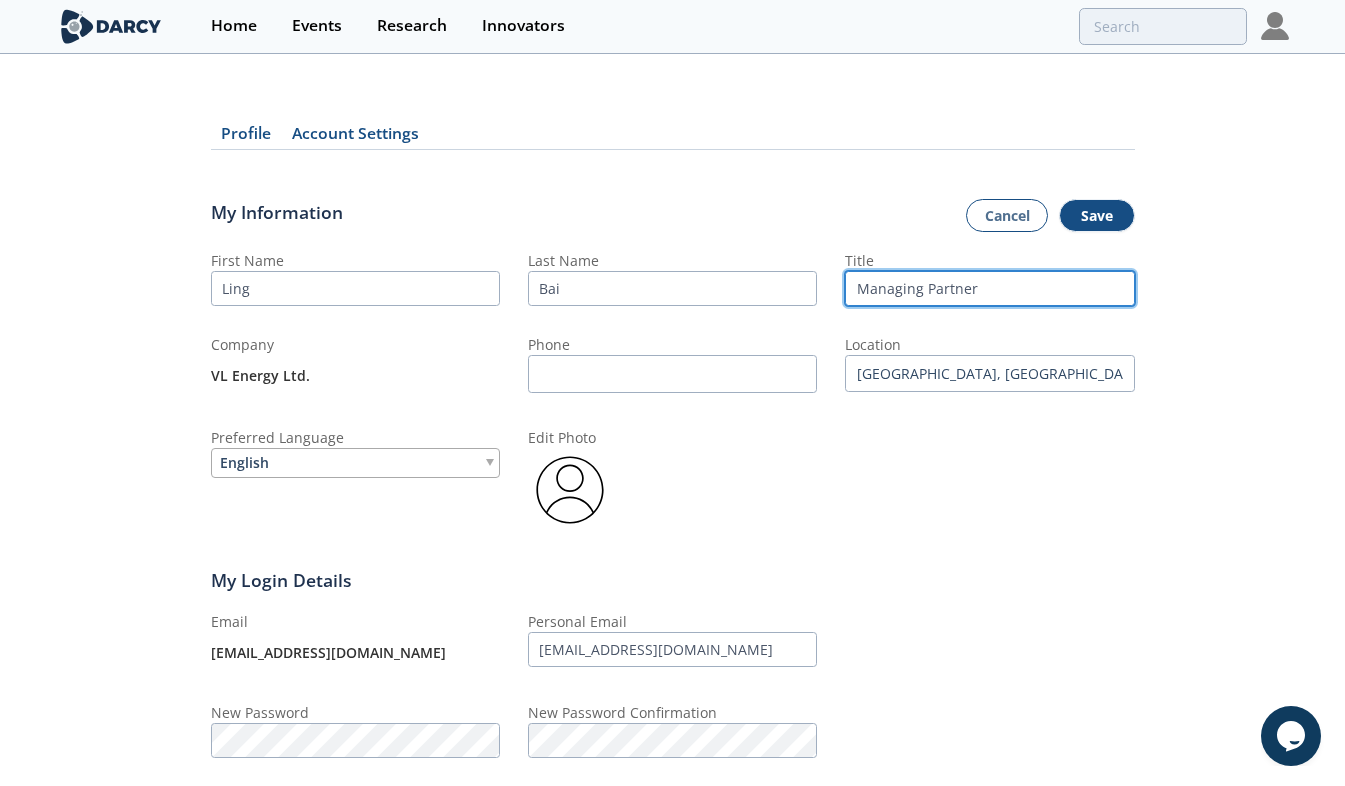 drag, startPoint x: 1003, startPoint y: 294, endPoint x: 581, endPoint y: 243, distance: 425.0706 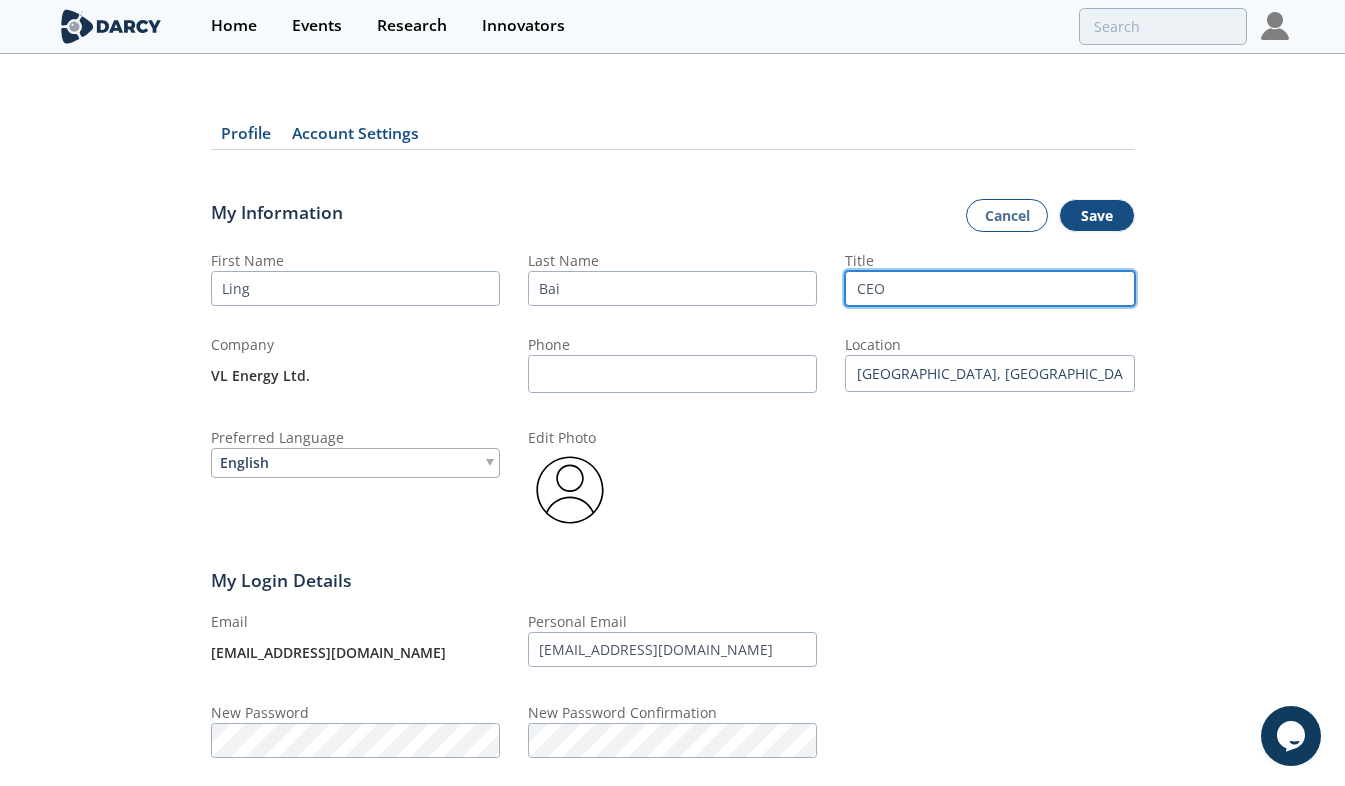 type on "CEO" 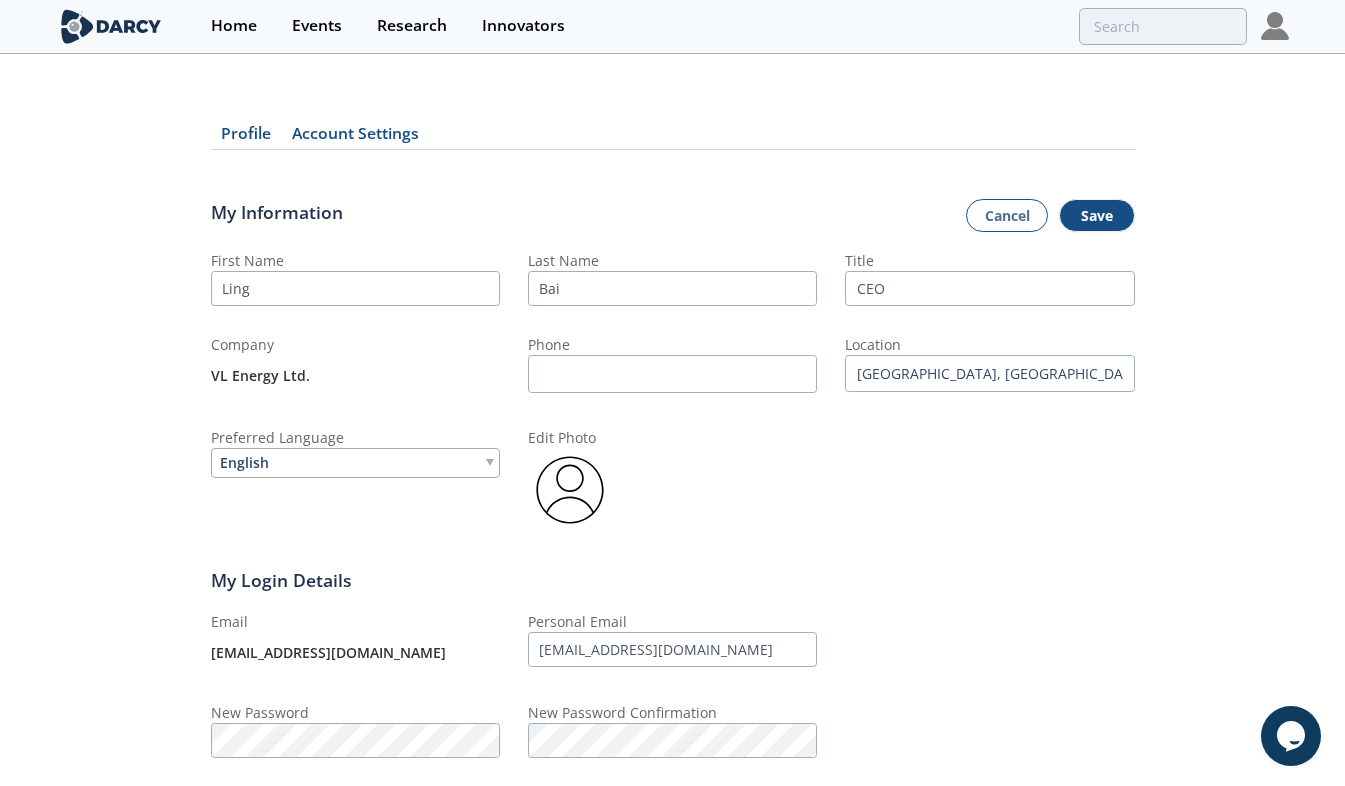 click on "Profile
Account Settings
My Information
Cancel
Save
First Name
Ling
Last Name
Bai
Title
CEO
Company
VL Energy Ltd.
Phone
Location
[GEOGRAPHIC_DATA], [GEOGRAPHIC_DATA], [GEOGRAPHIC_DATA]
Preferred Language" 